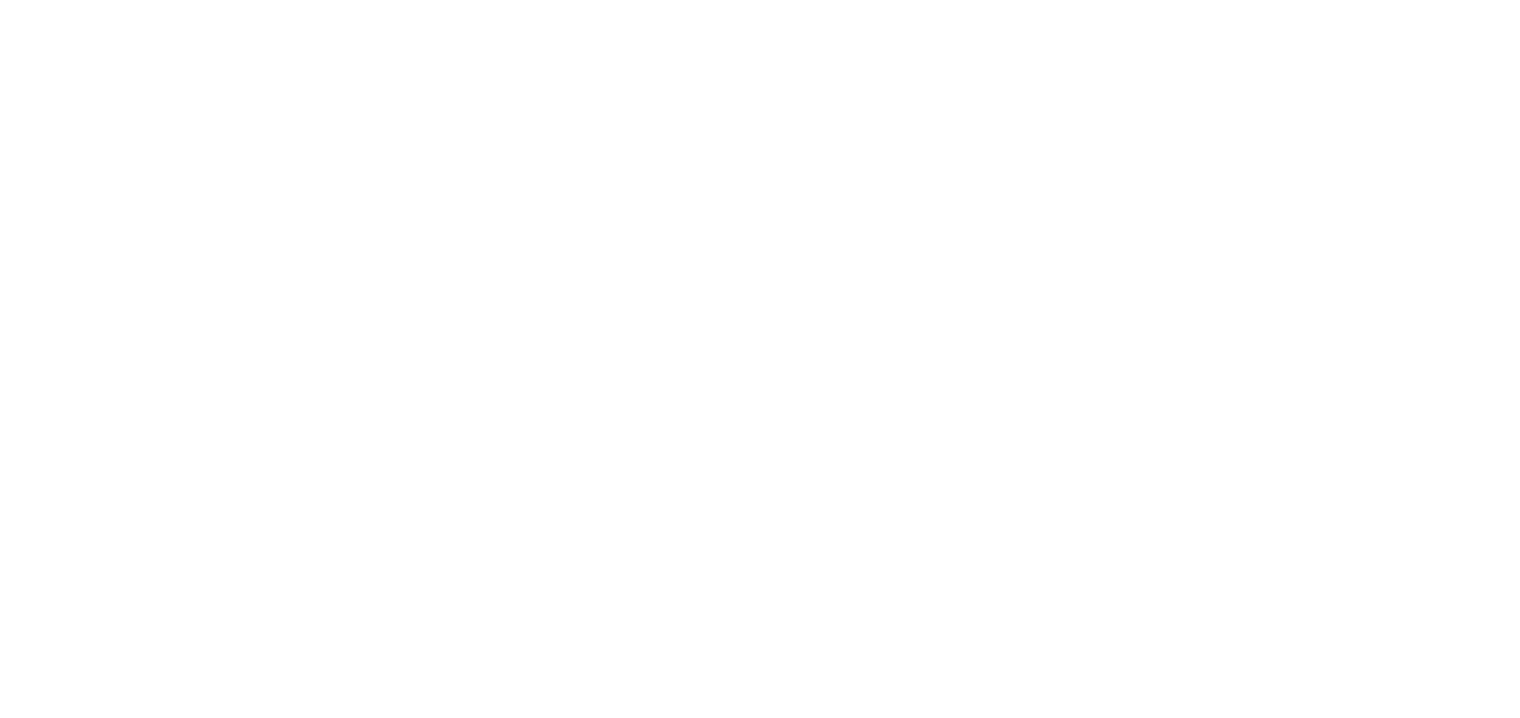 scroll, scrollTop: 0, scrollLeft: 0, axis: both 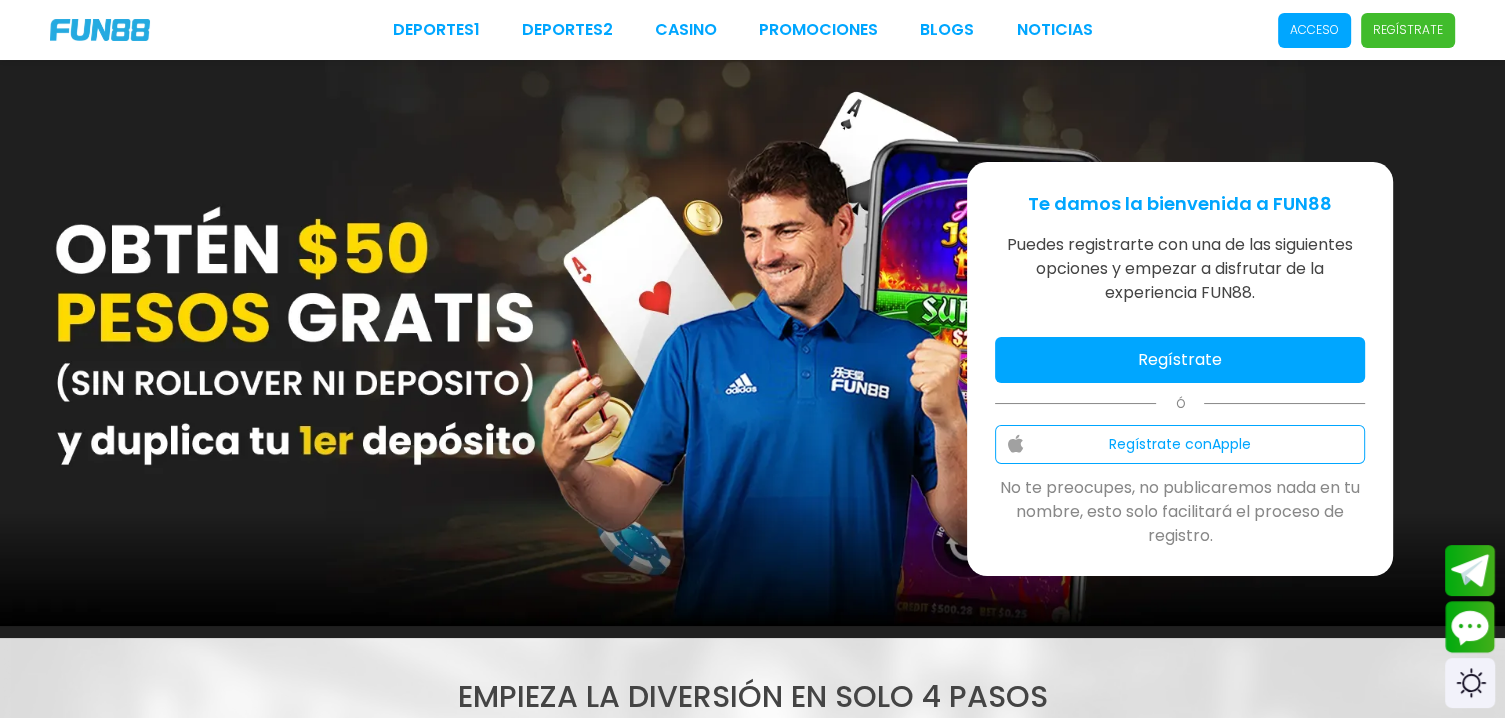click on "Acceso" at bounding box center [1314, 30] 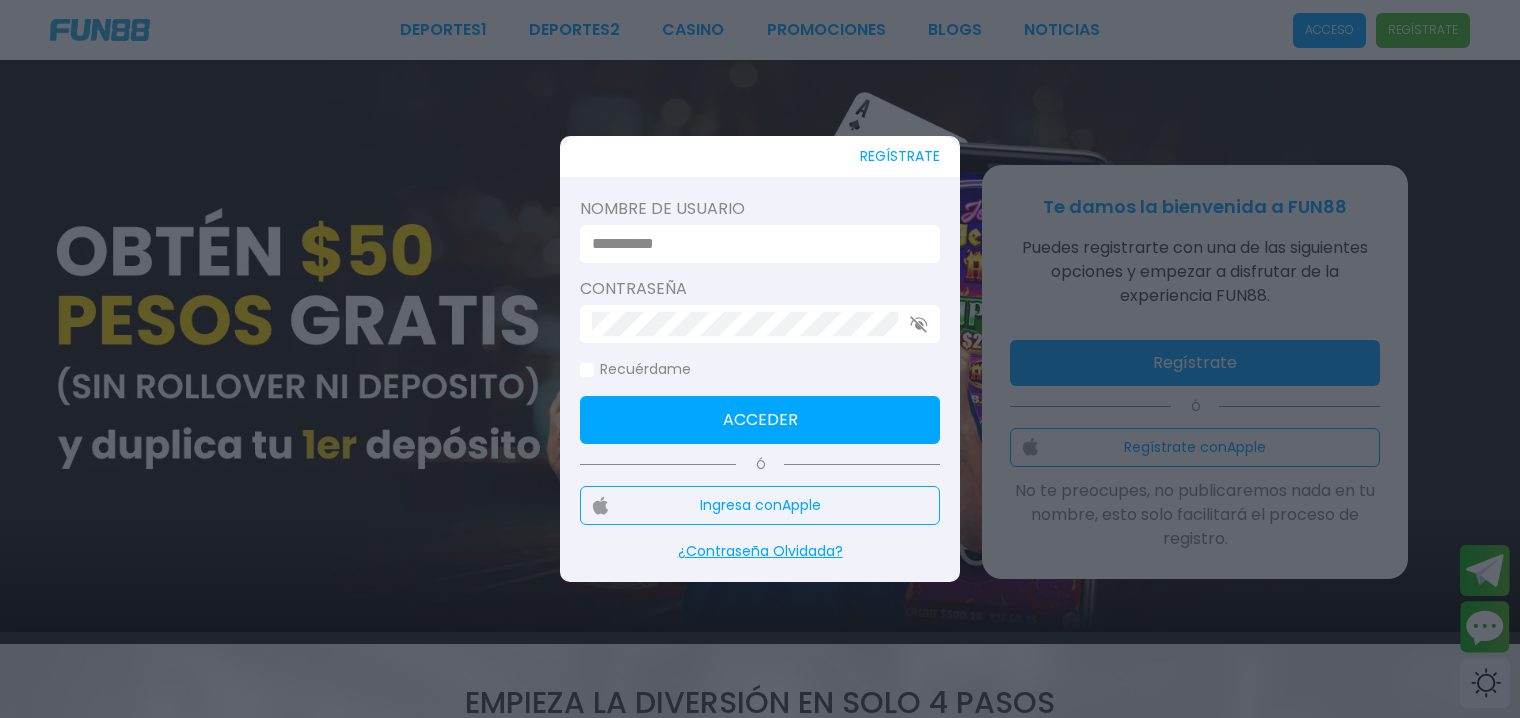 click at bounding box center (754, 244) 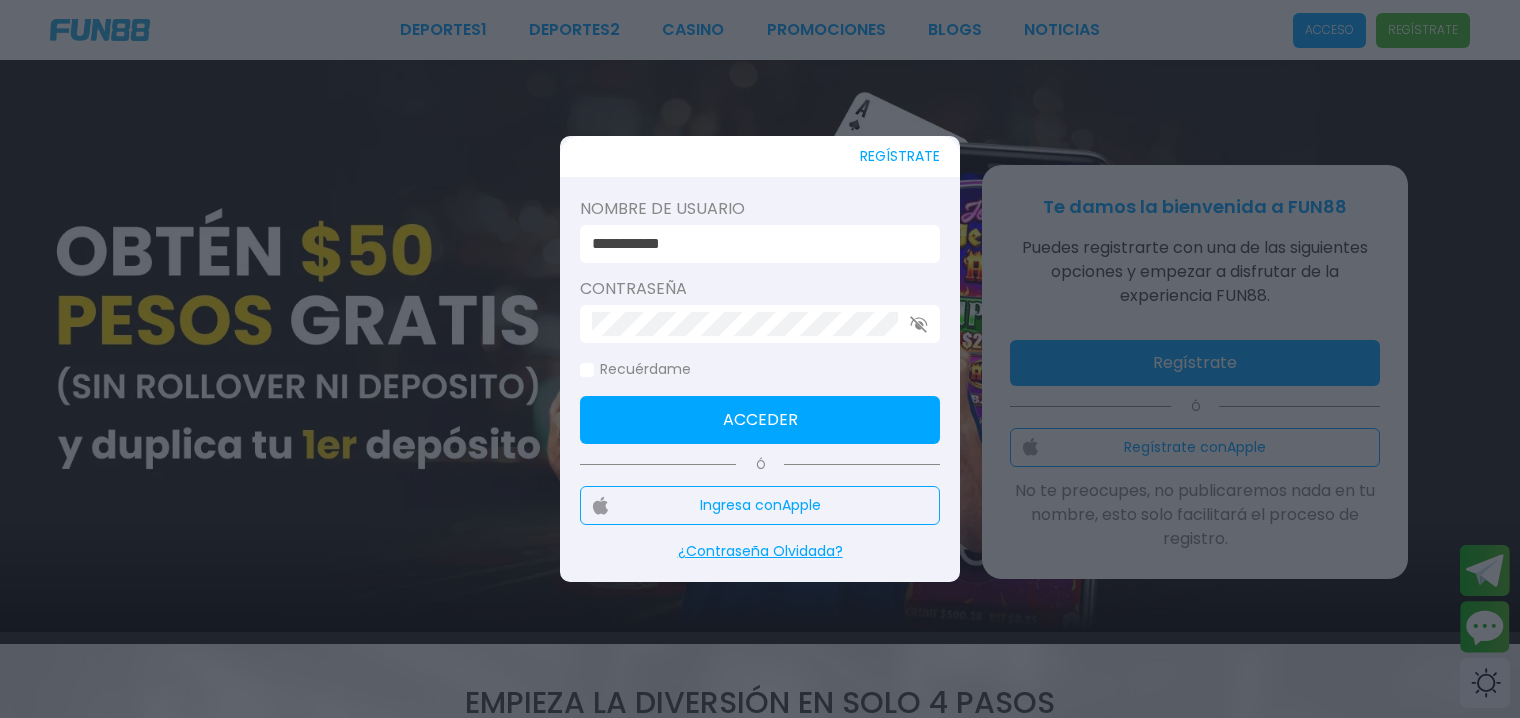 type on "**********" 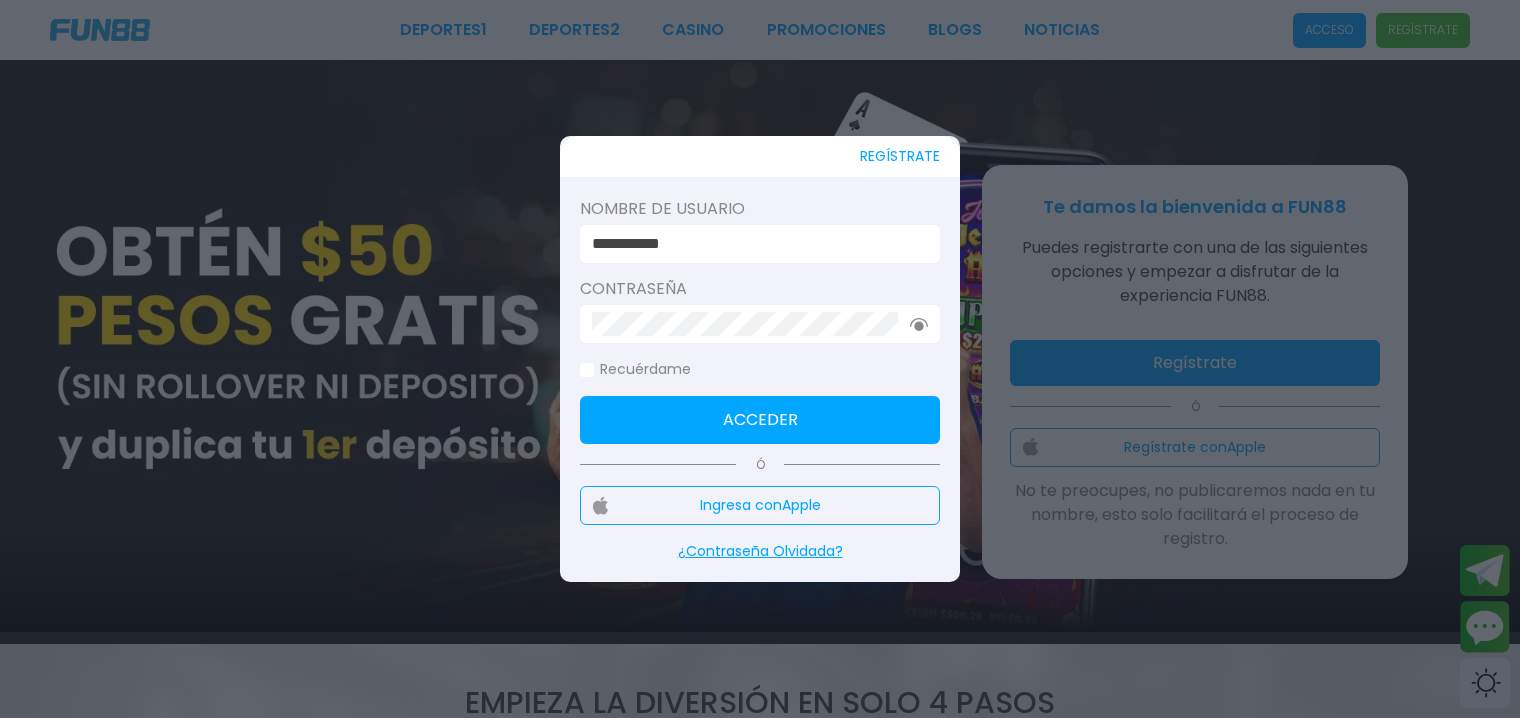 click on "Acceder" at bounding box center (760, 420) 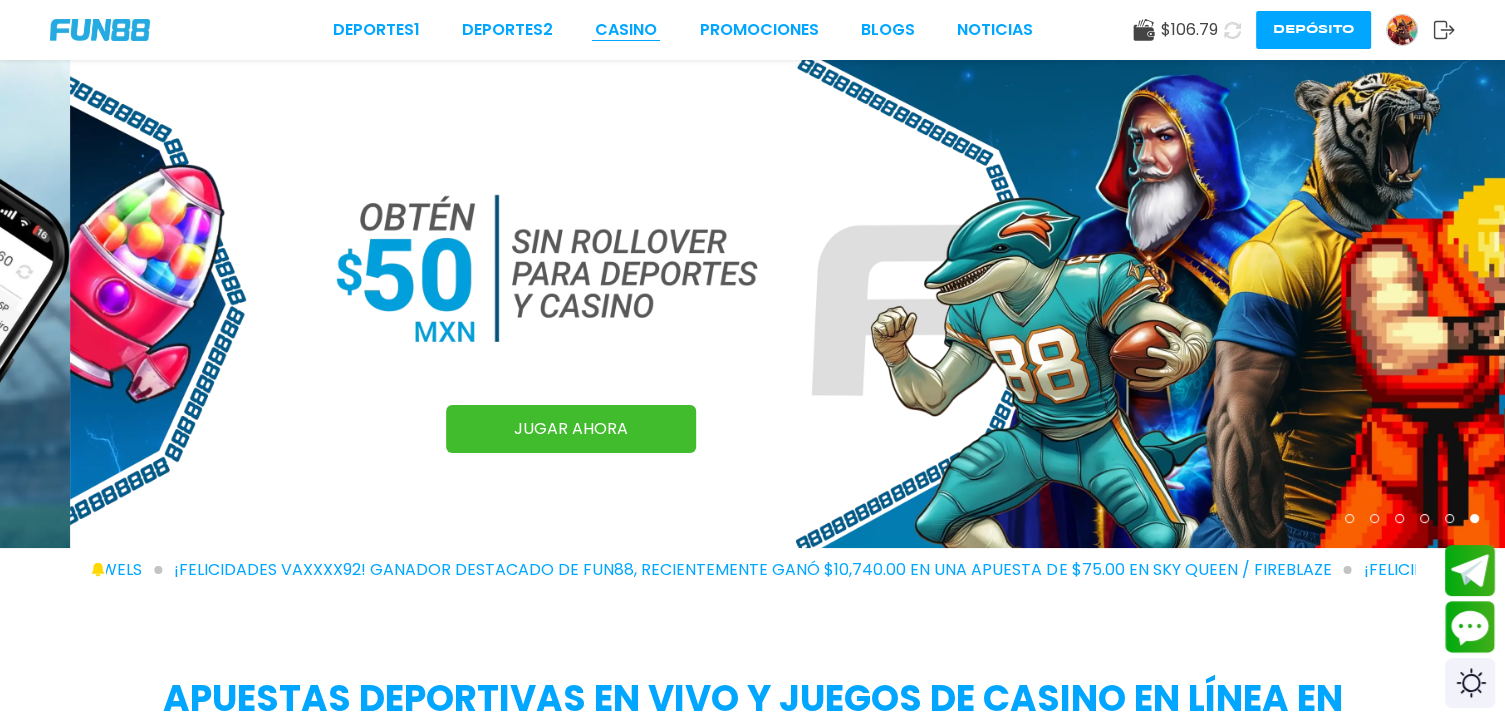 click on "CASINO" at bounding box center (626, 30) 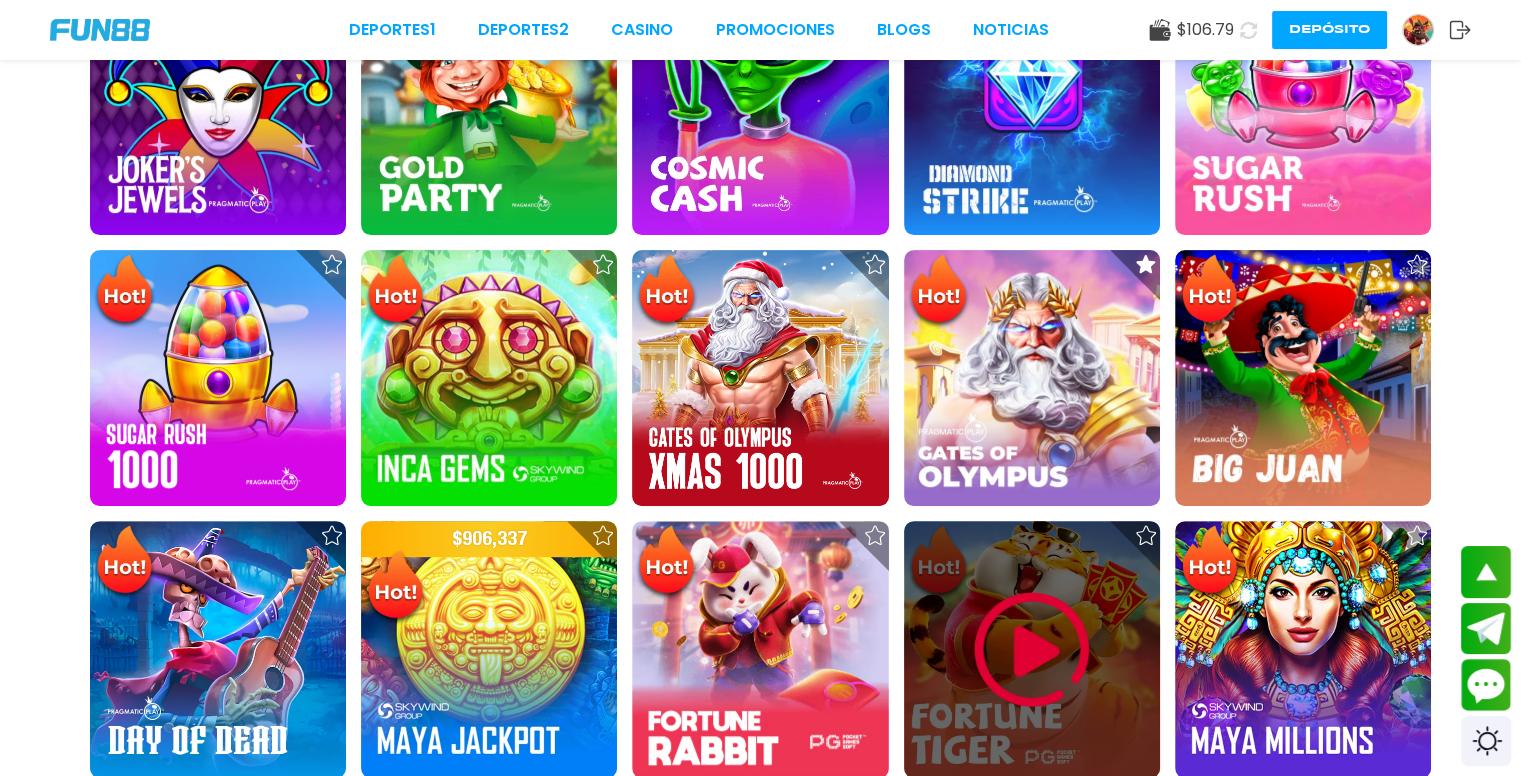 scroll, scrollTop: 1000, scrollLeft: 0, axis: vertical 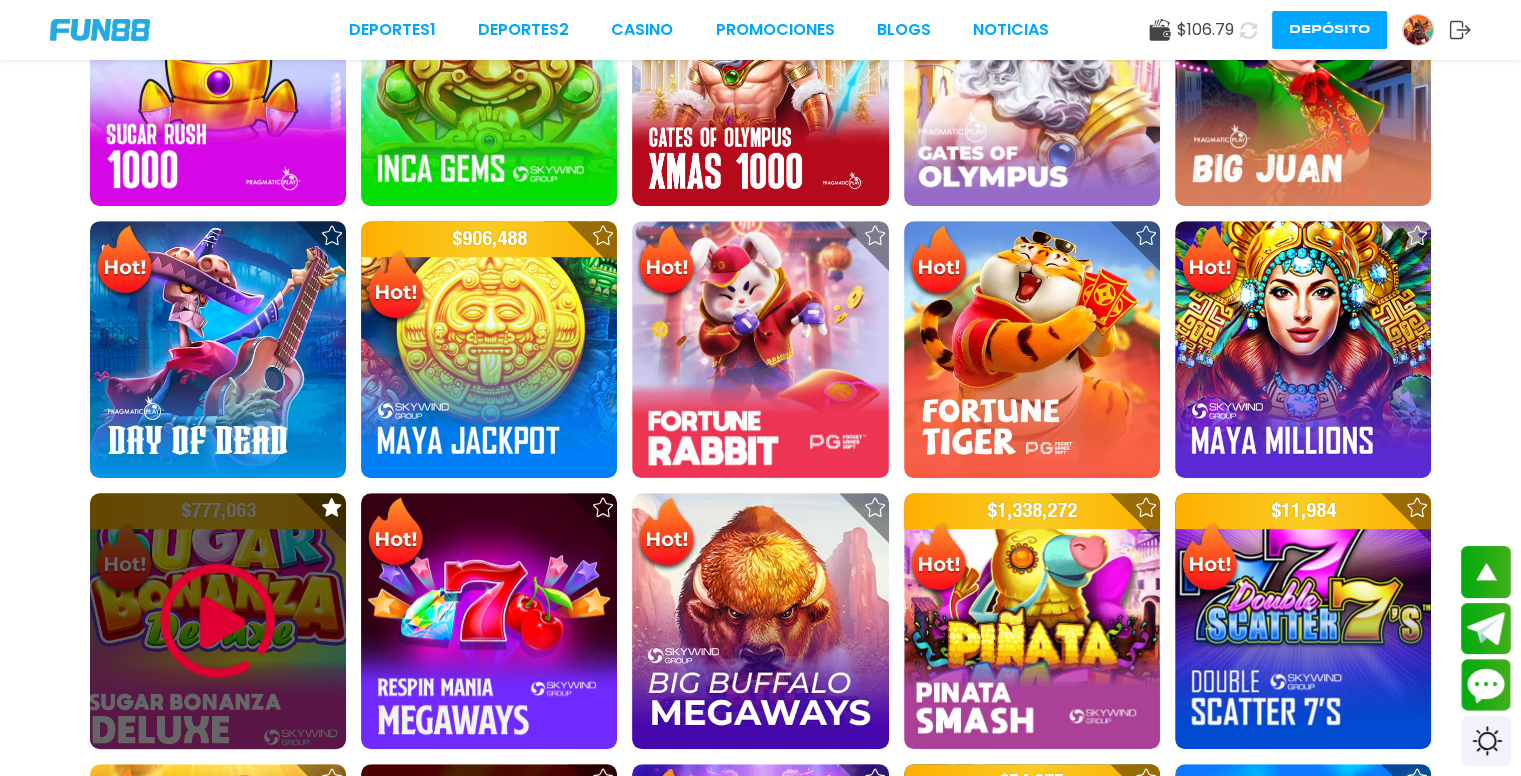 click at bounding box center (218, 621) 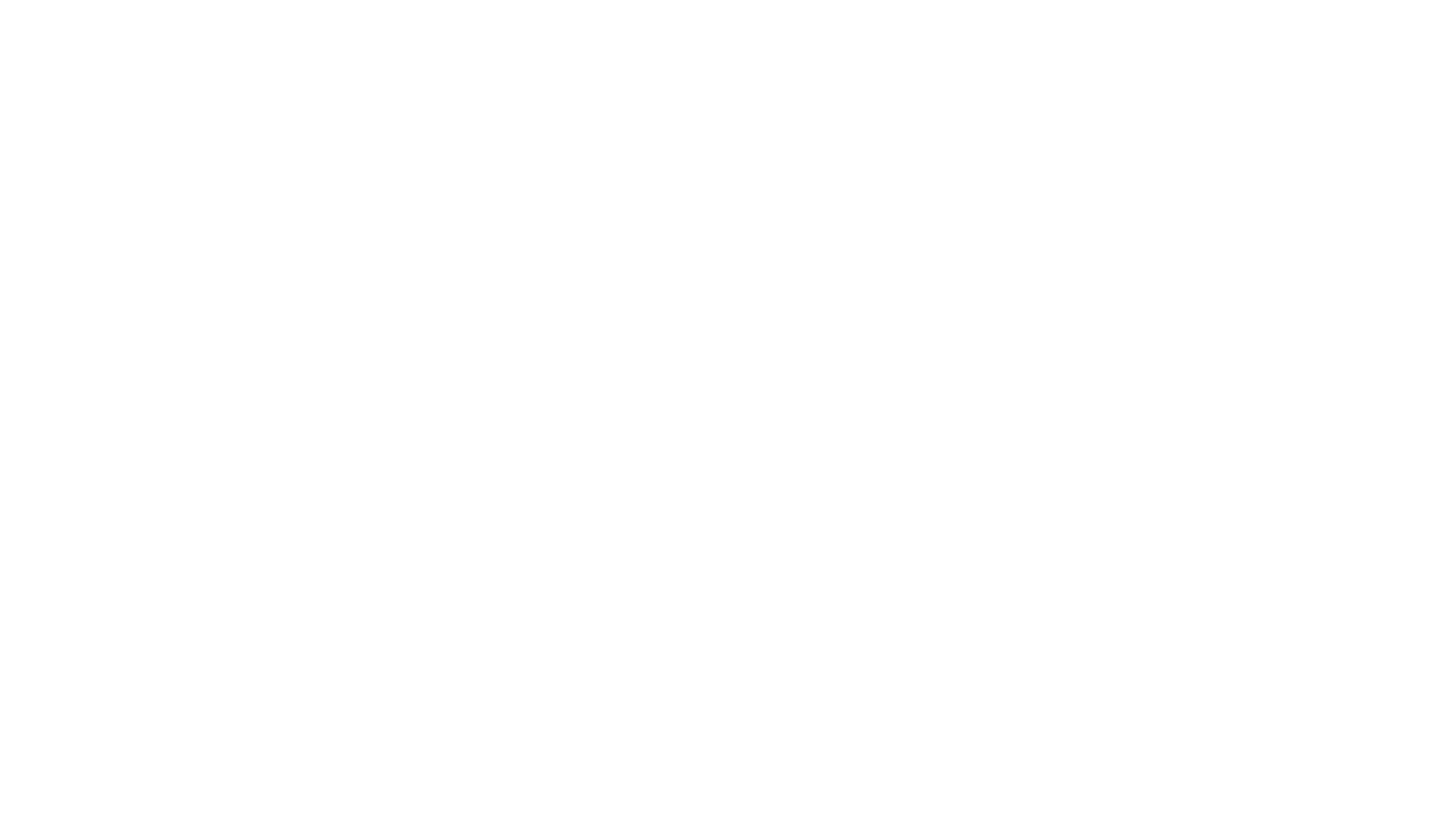 scroll, scrollTop: 0, scrollLeft: 0, axis: both 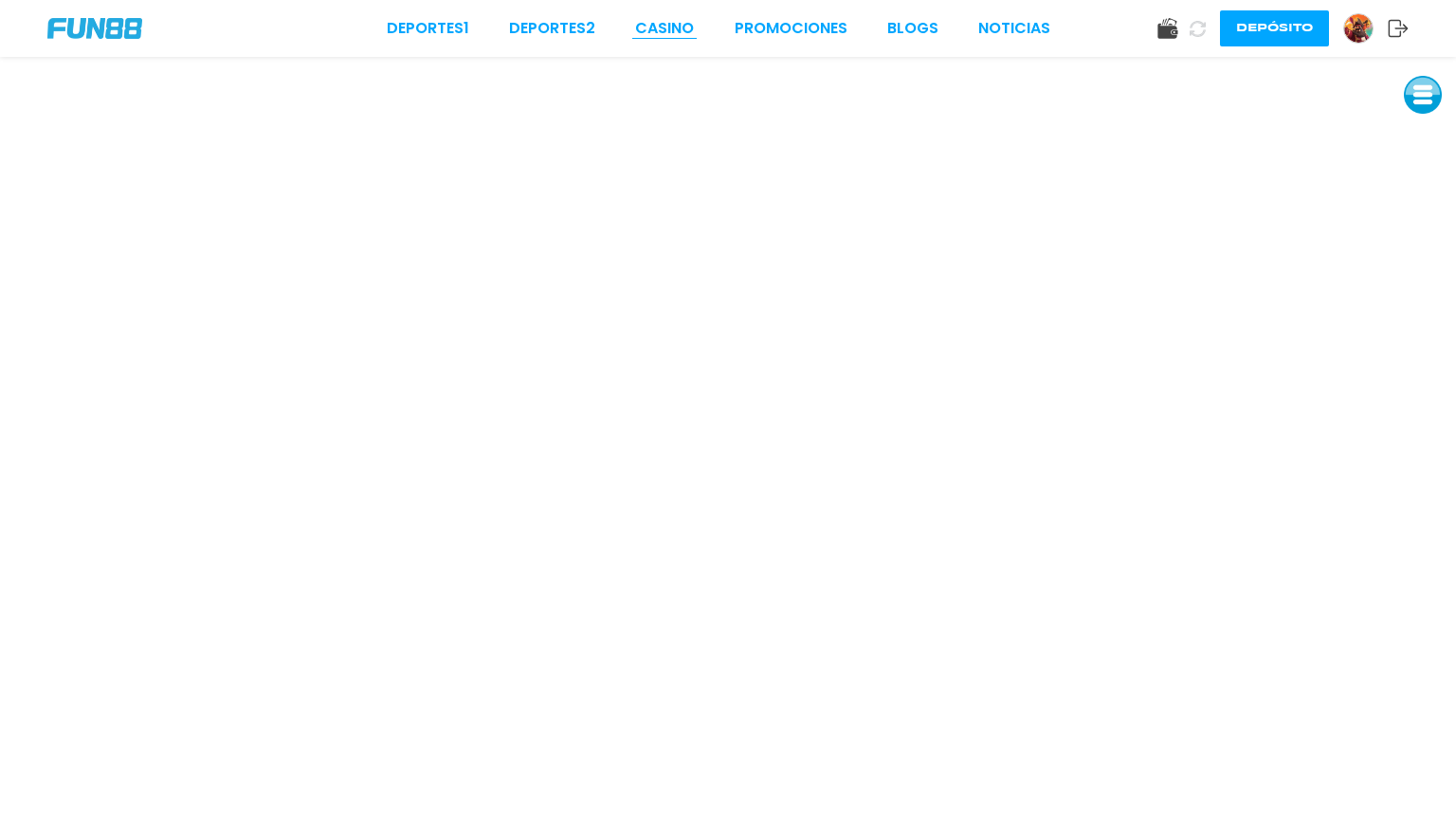 click on "CASINO" at bounding box center [664, 28] 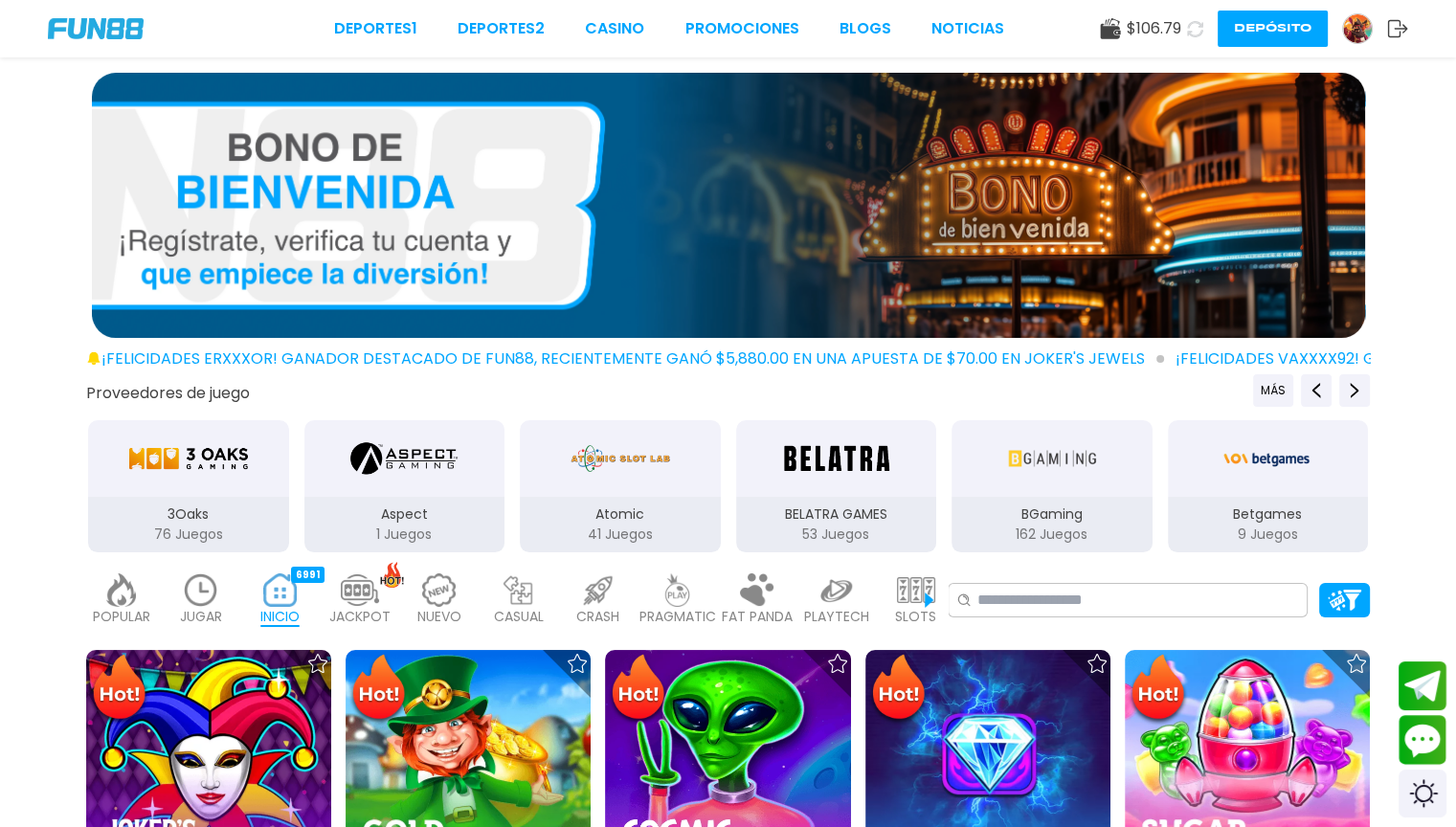 click at bounding box center [598, 590] 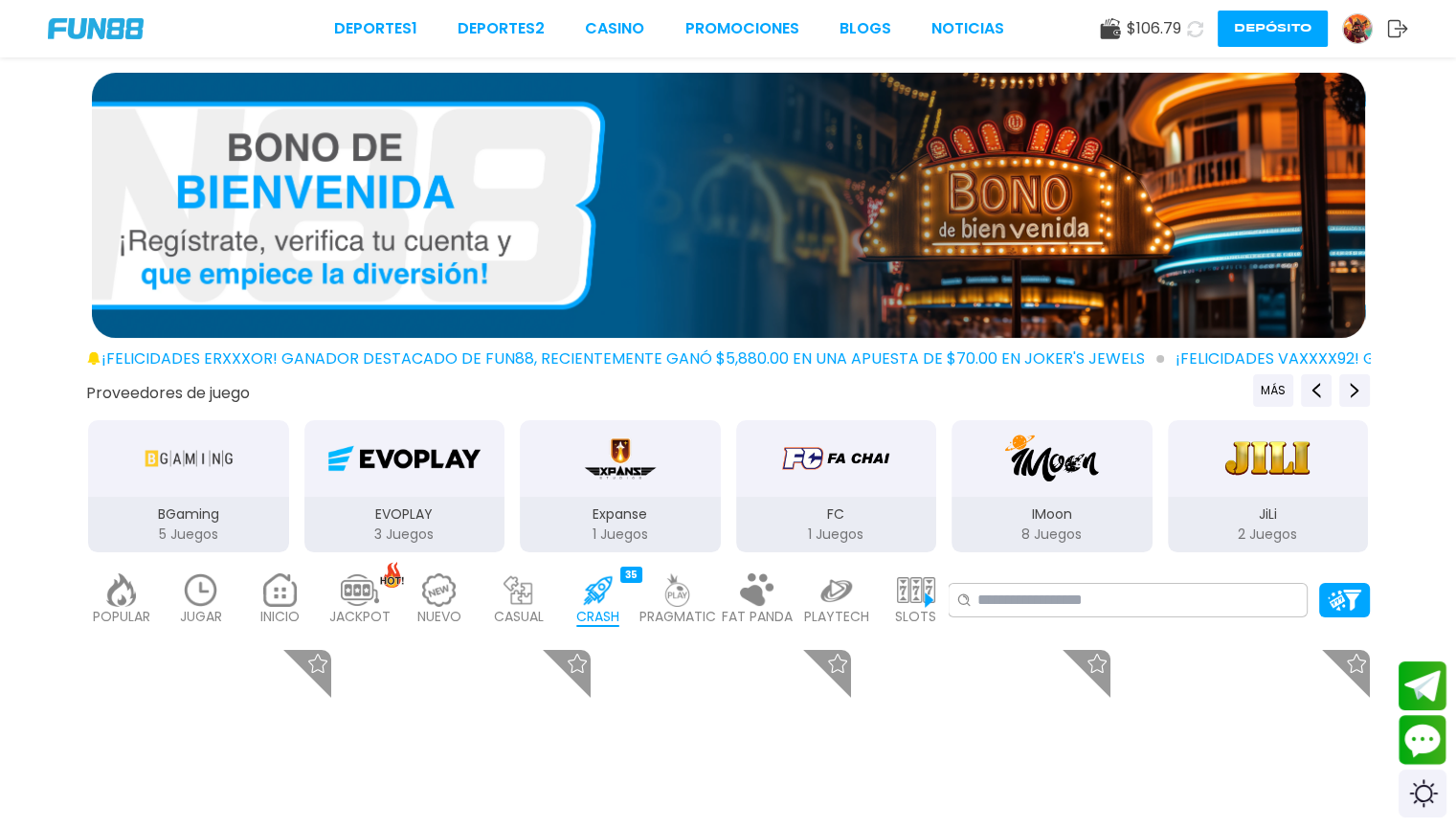scroll, scrollTop: 191, scrollLeft: 0, axis: vertical 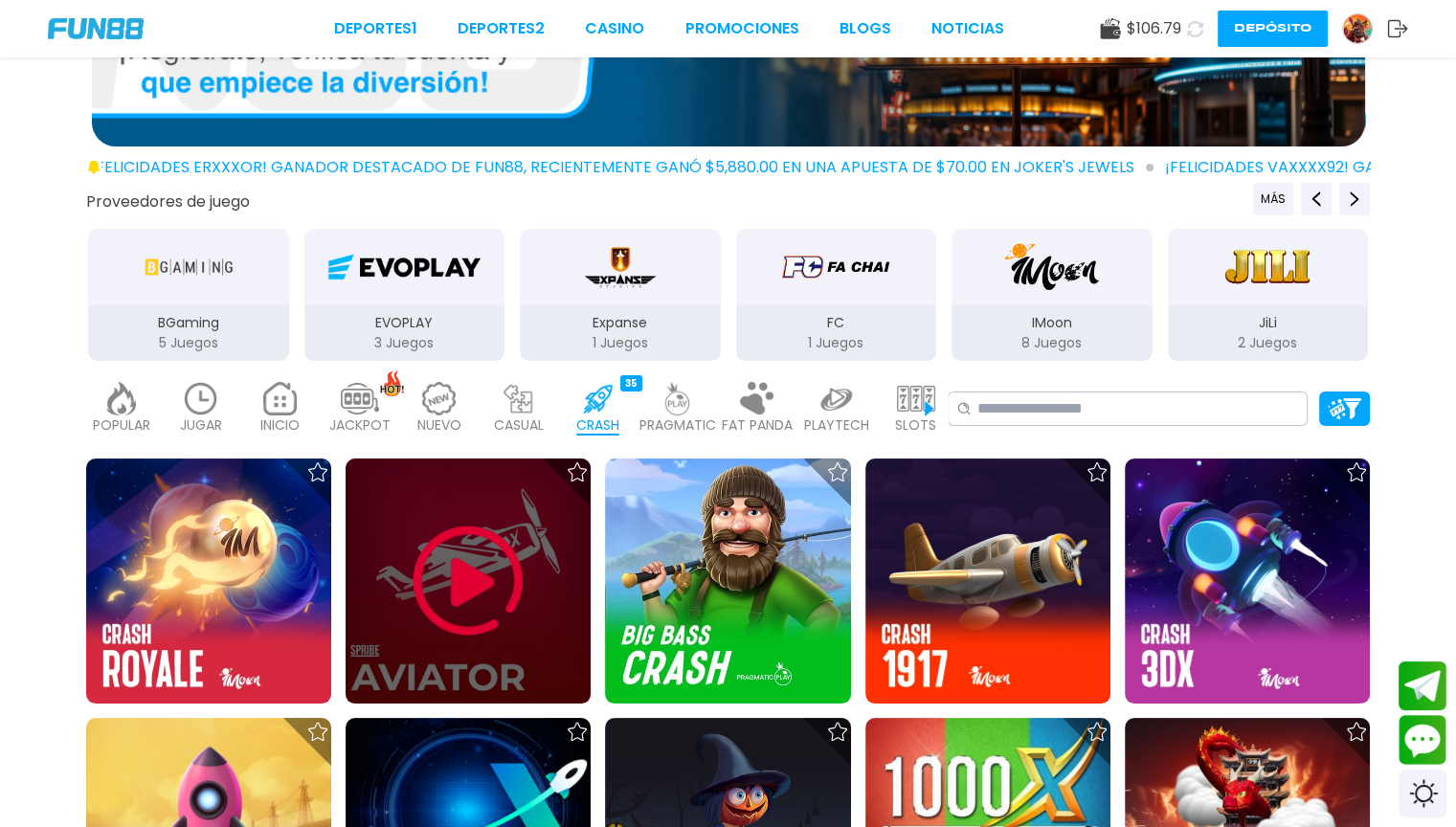 click at bounding box center [468, 581] 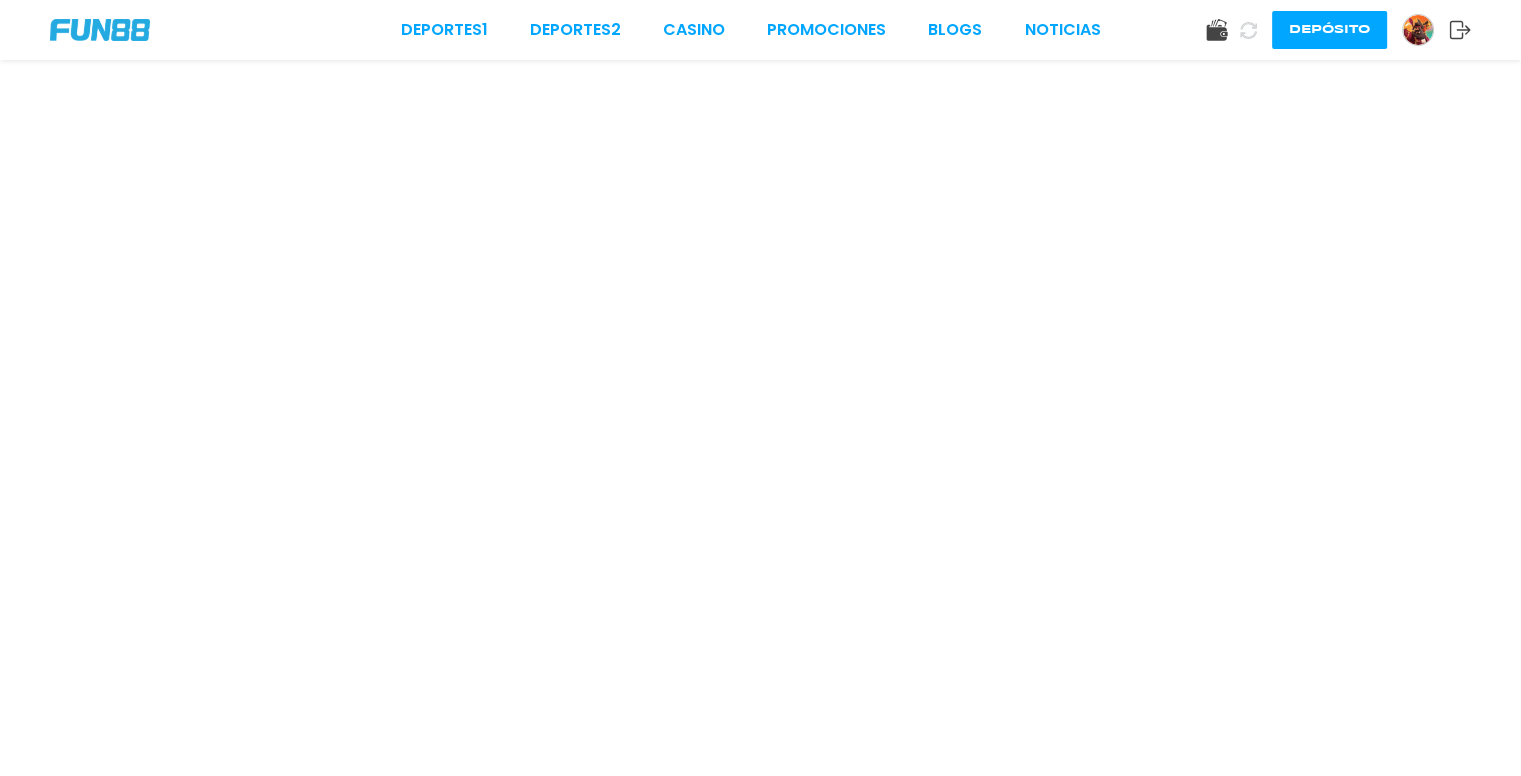 scroll, scrollTop: 0, scrollLeft: 0, axis: both 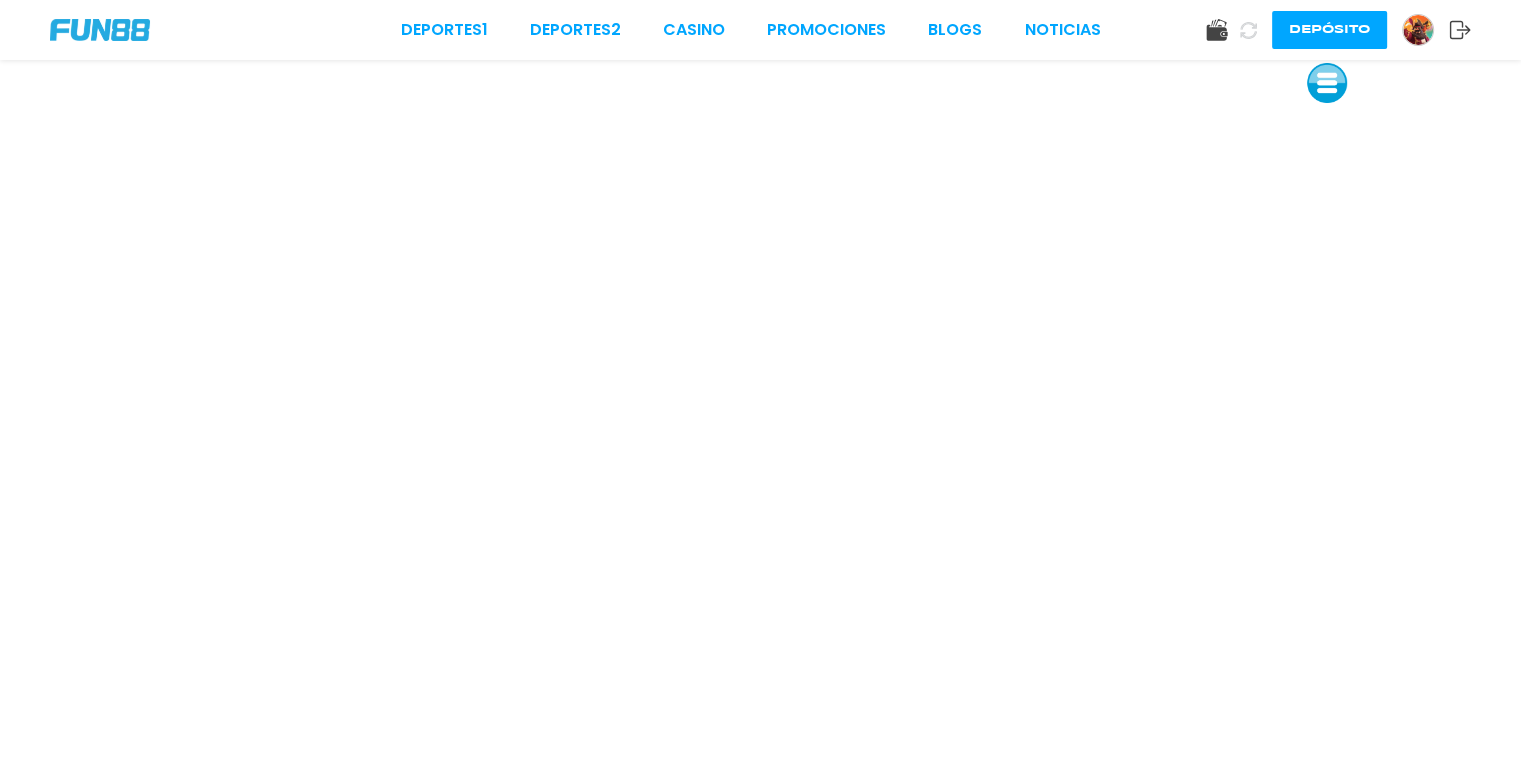 drag, startPoint x: 1474, startPoint y: 102, endPoint x: 1315, endPoint y: 85, distance: 159.90622 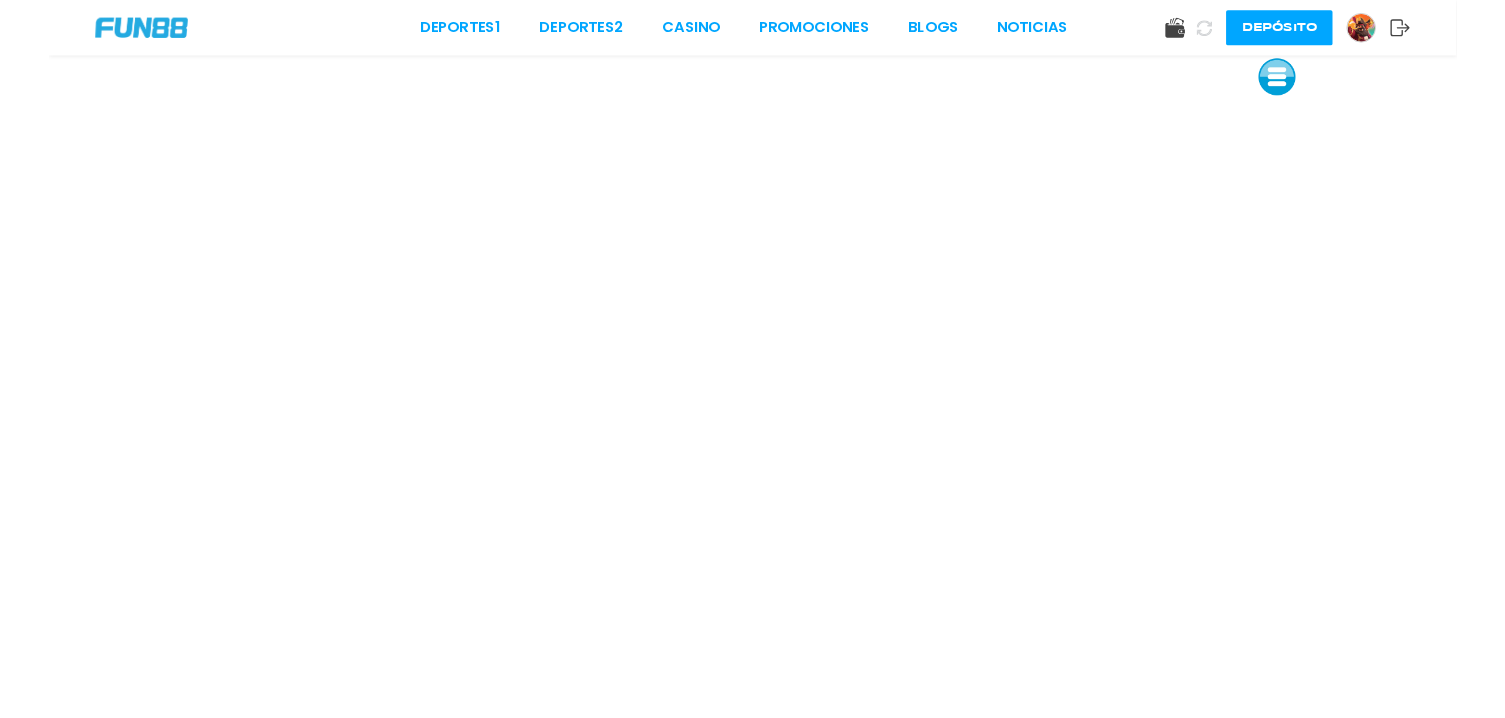 scroll, scrollTop: 88, scrollLeft: 0, axis: vertical 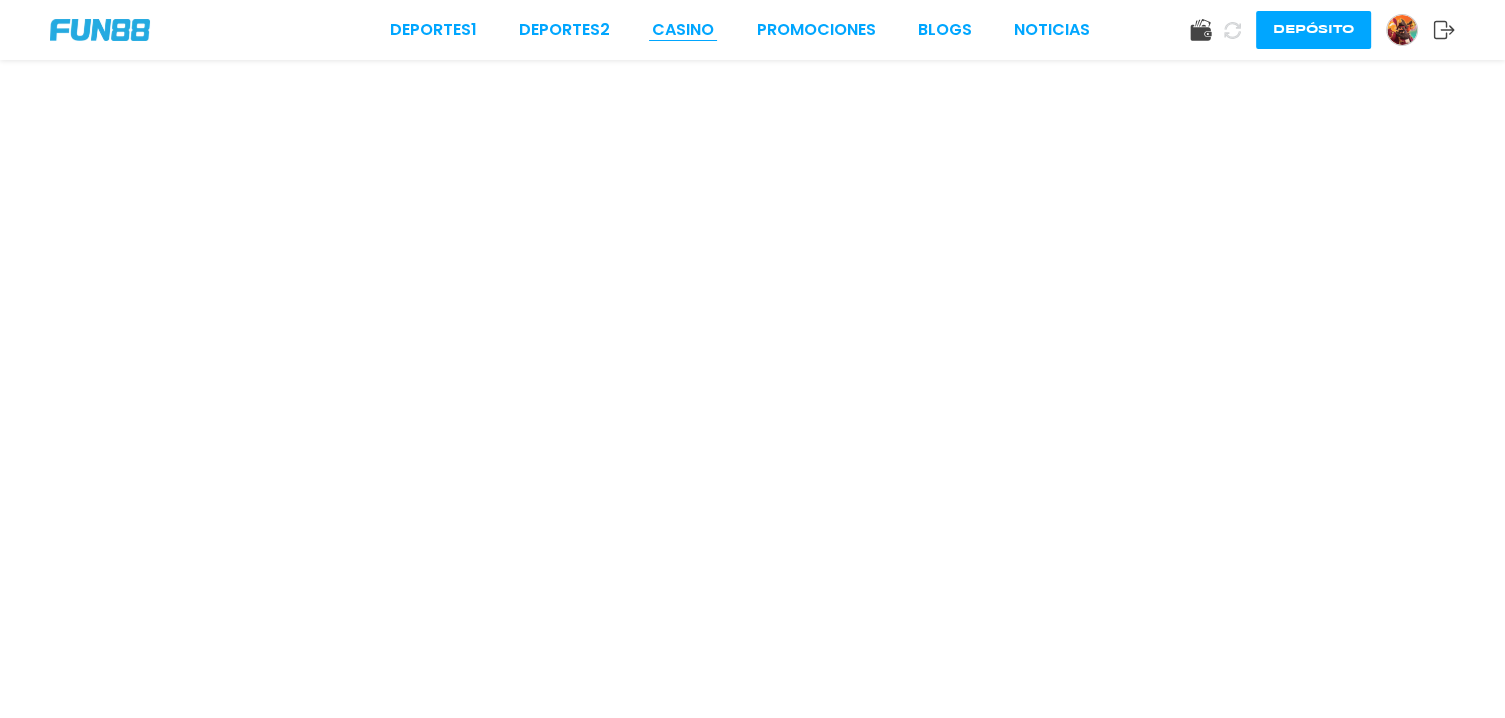 click on "CASINO" at bounding box center [683, 30] 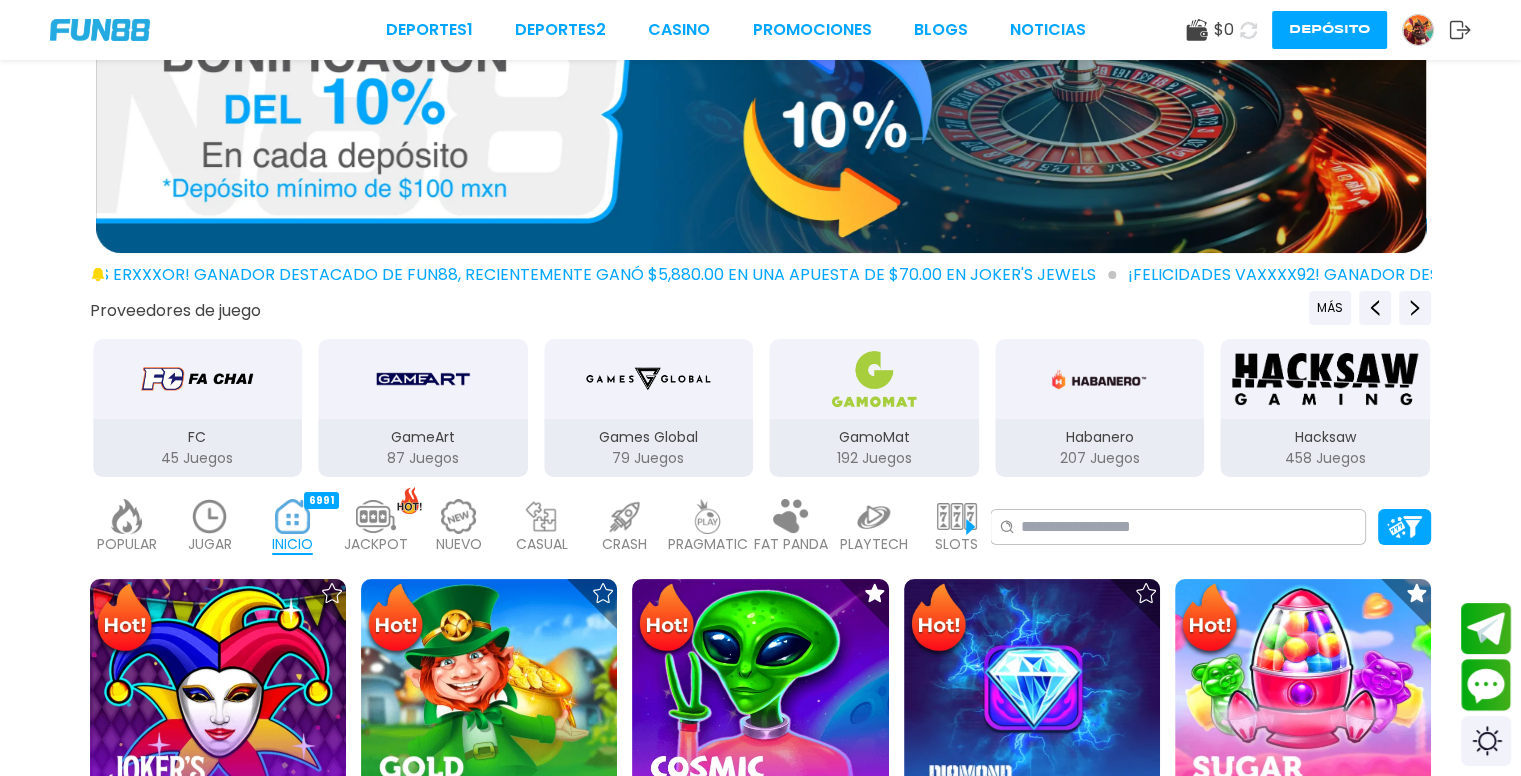 scroll, scrollTop: 400, scrollLeft: 0, axis: vertical 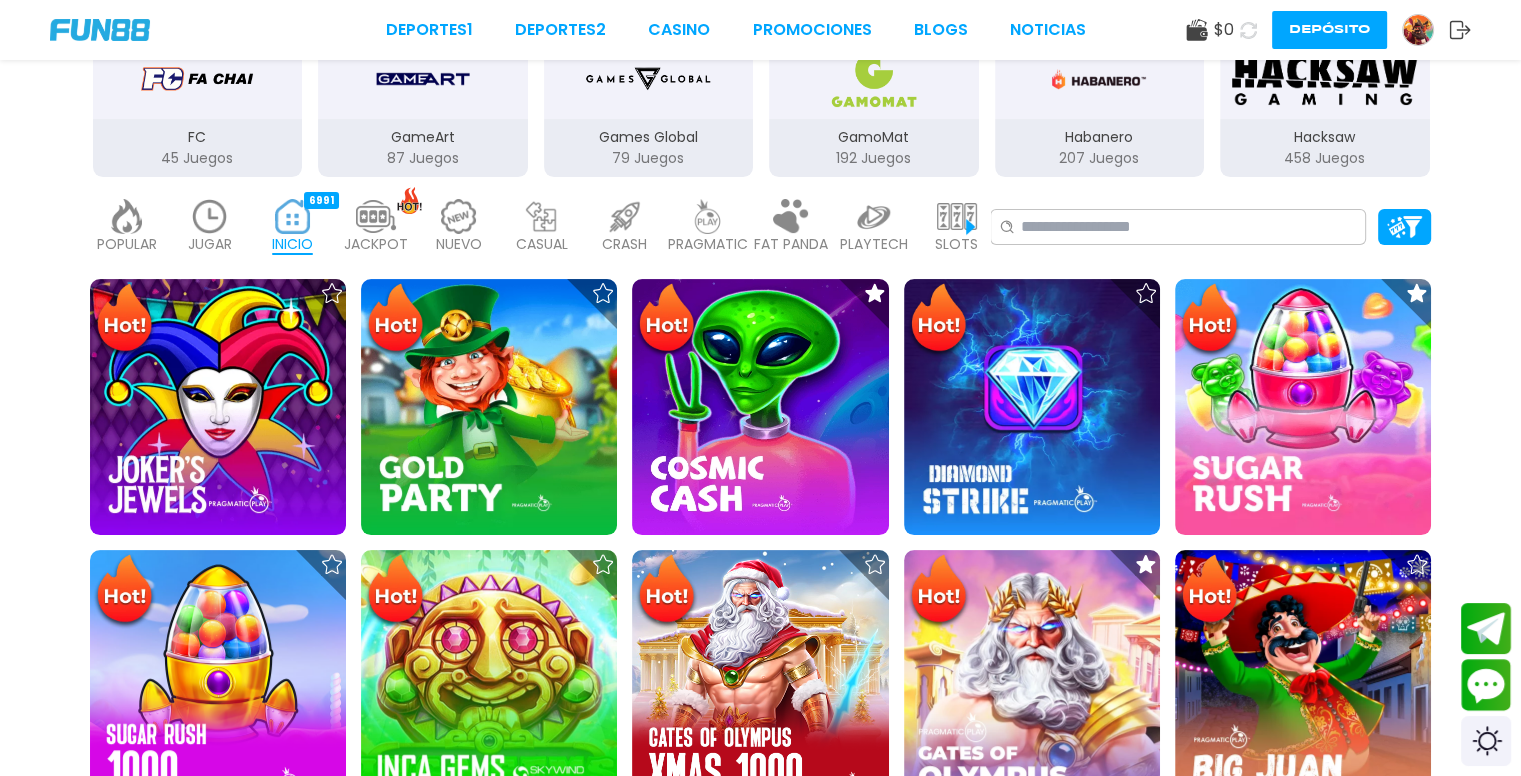 click 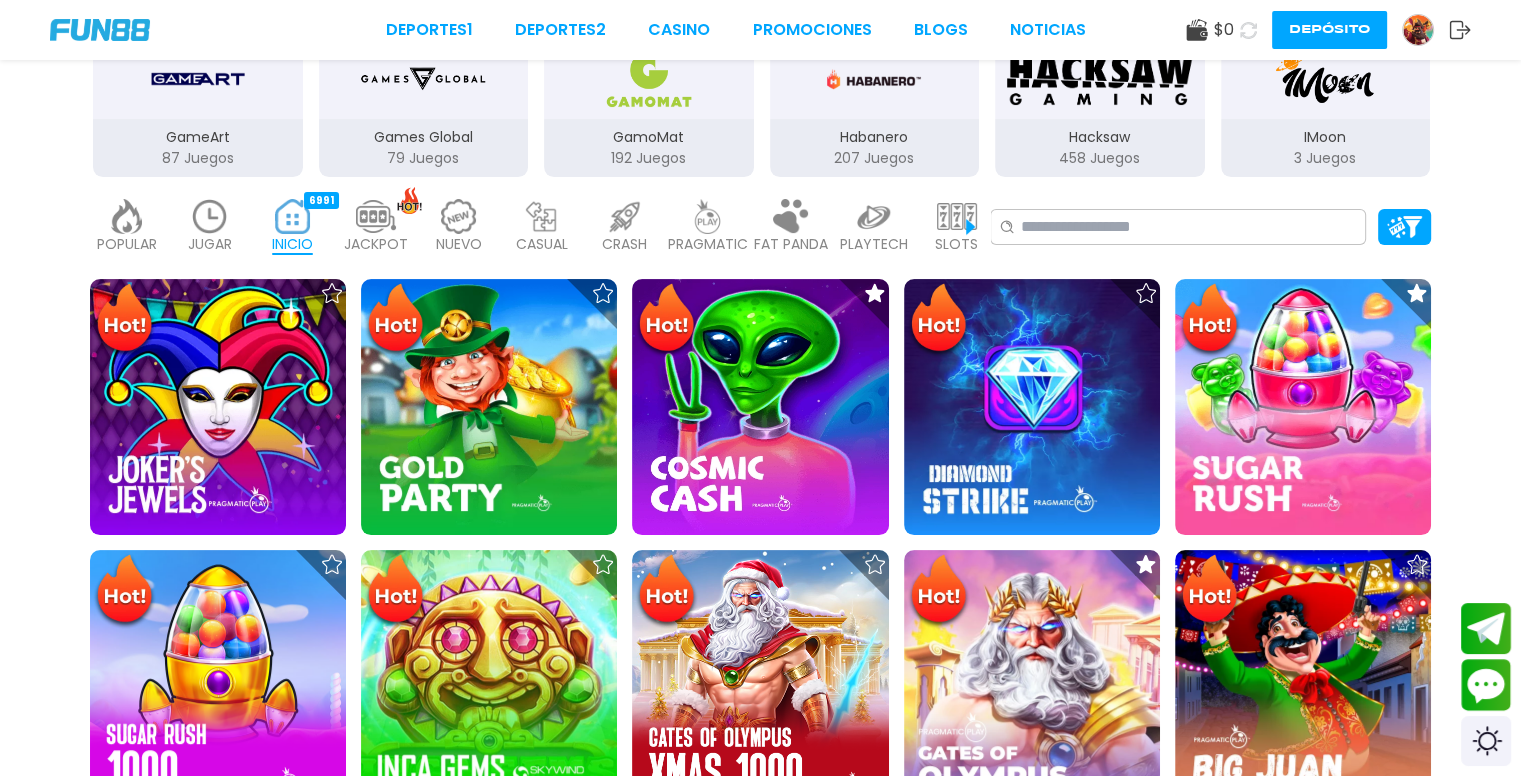 click 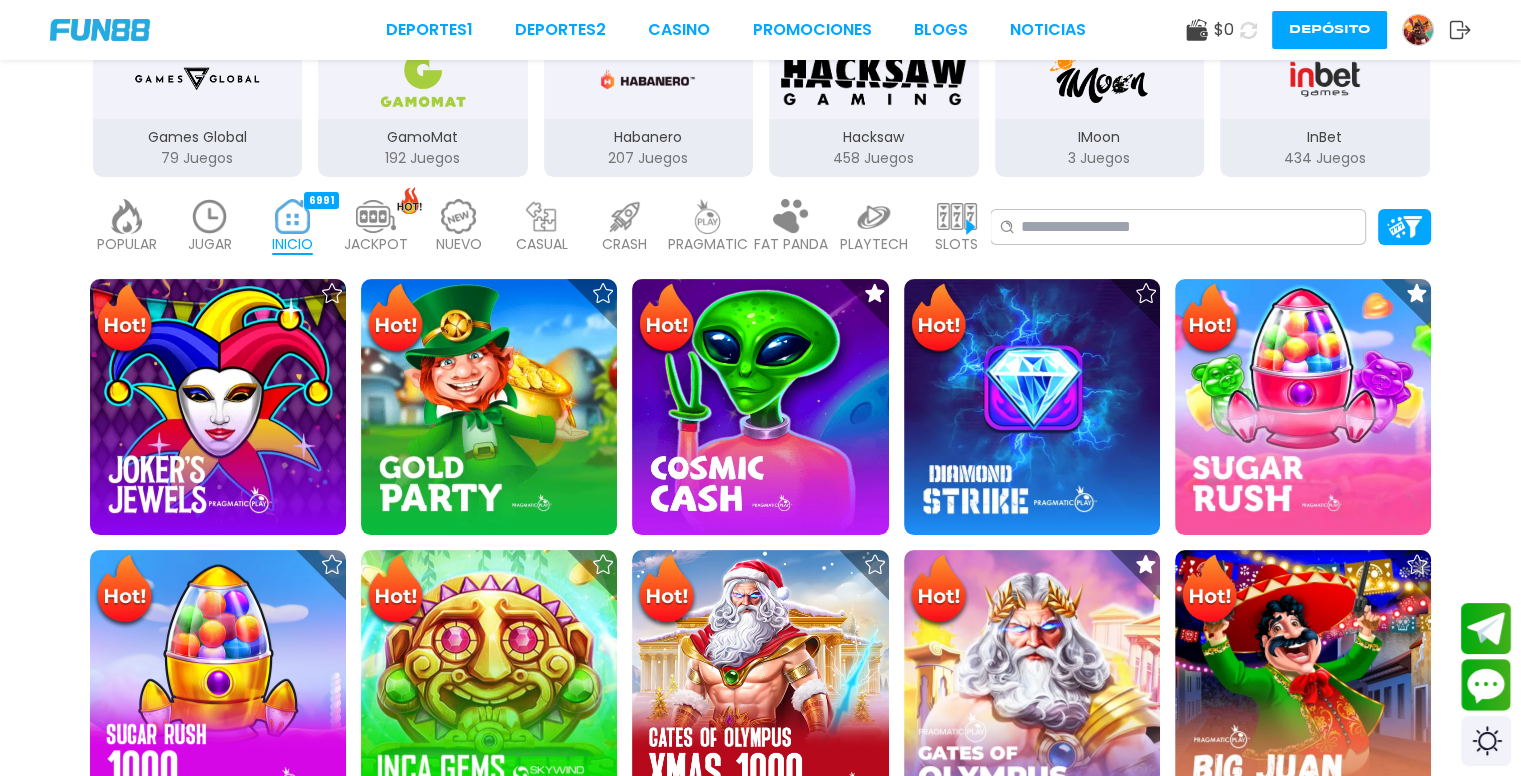 click 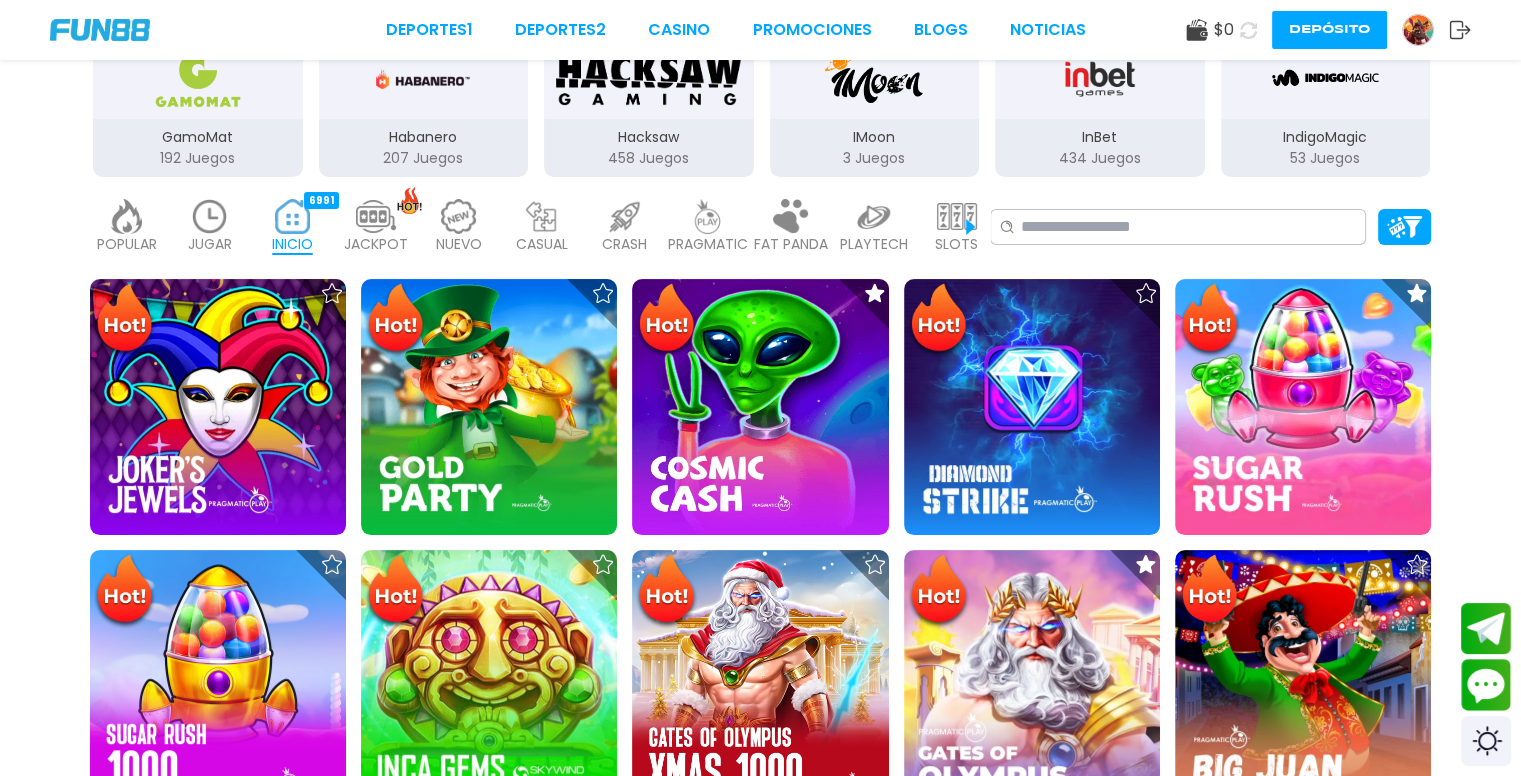 click 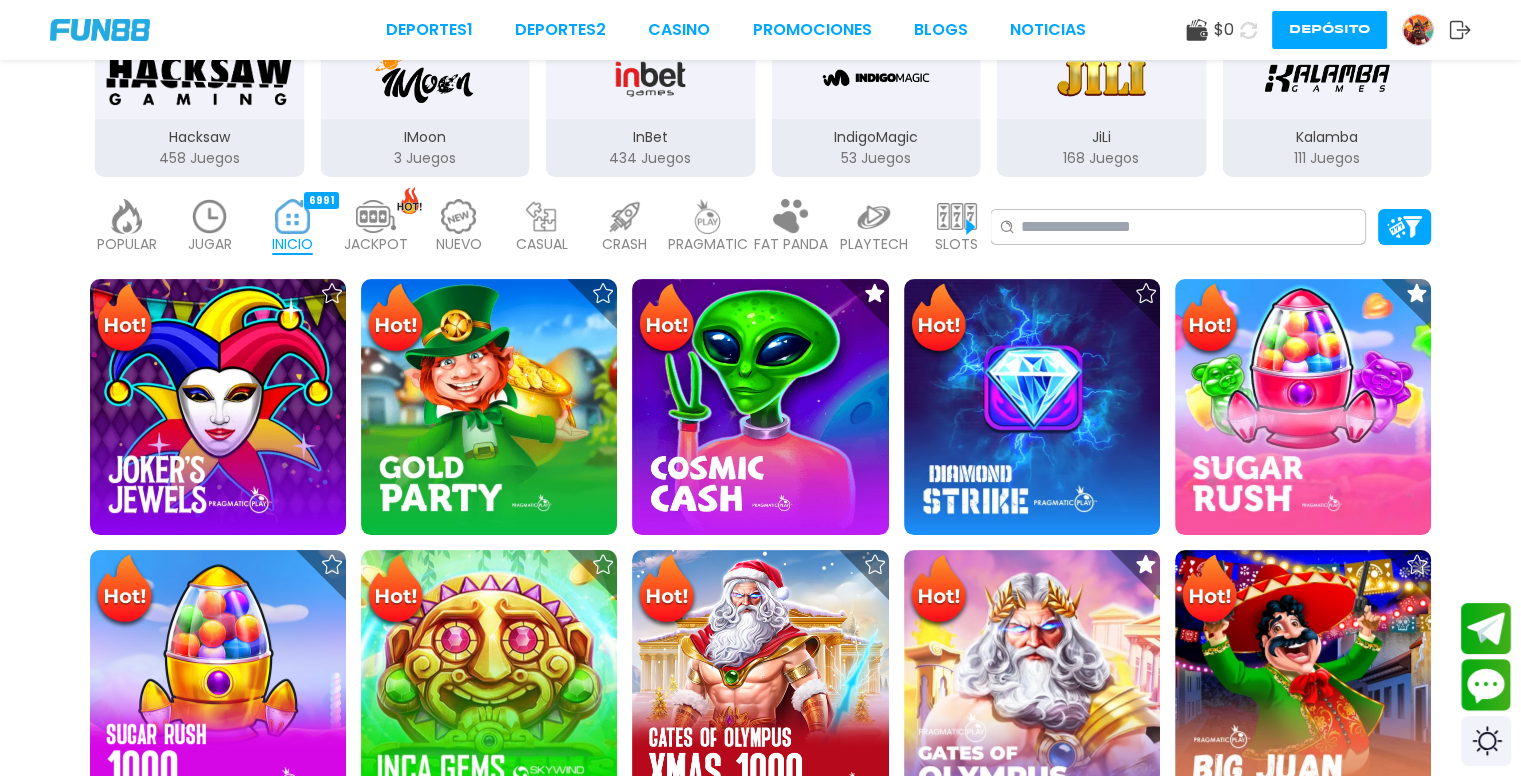 click at bounding box center (1248, 30) 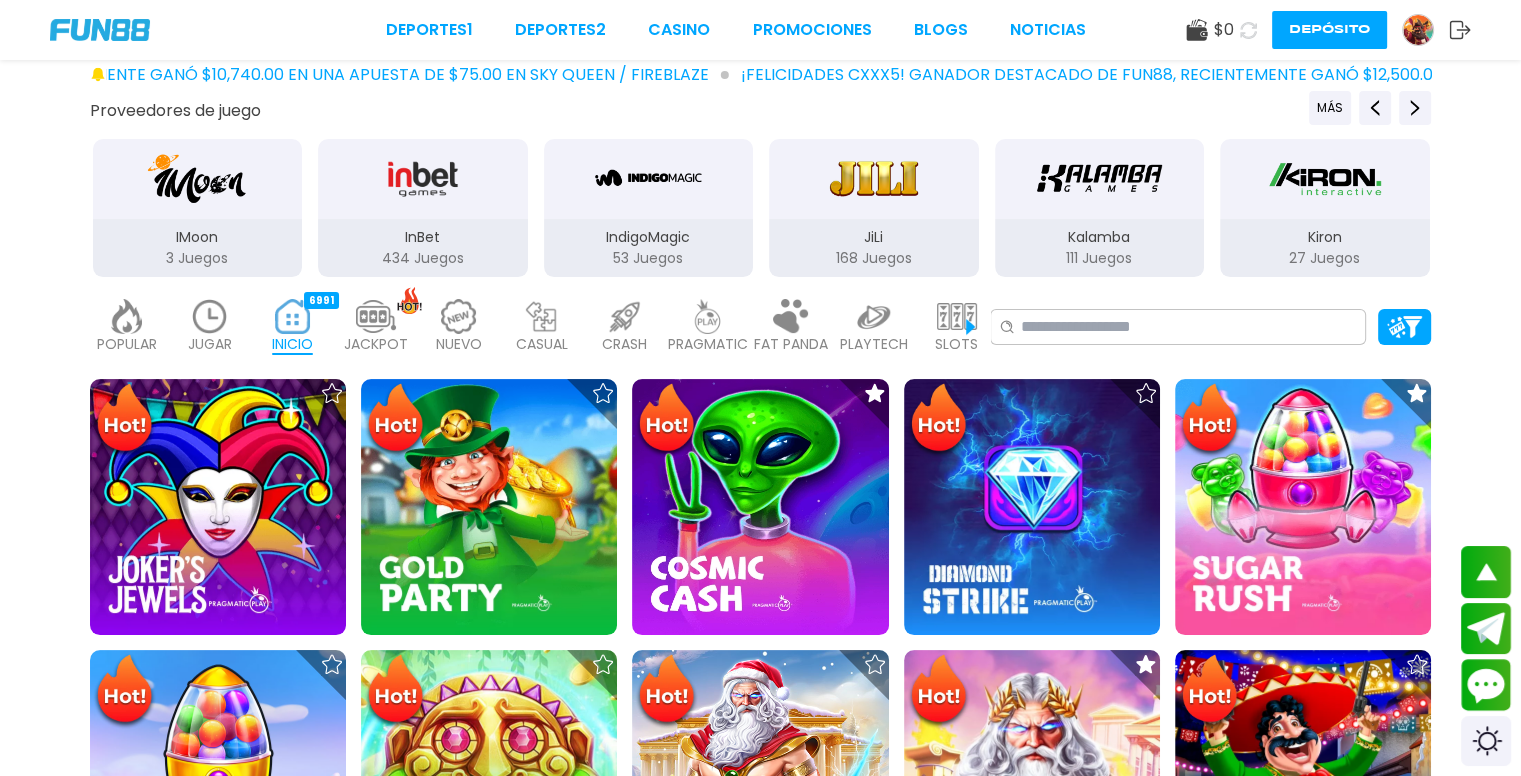 scroll, scrollTop: 0, scrollLeft: 0, axis: both 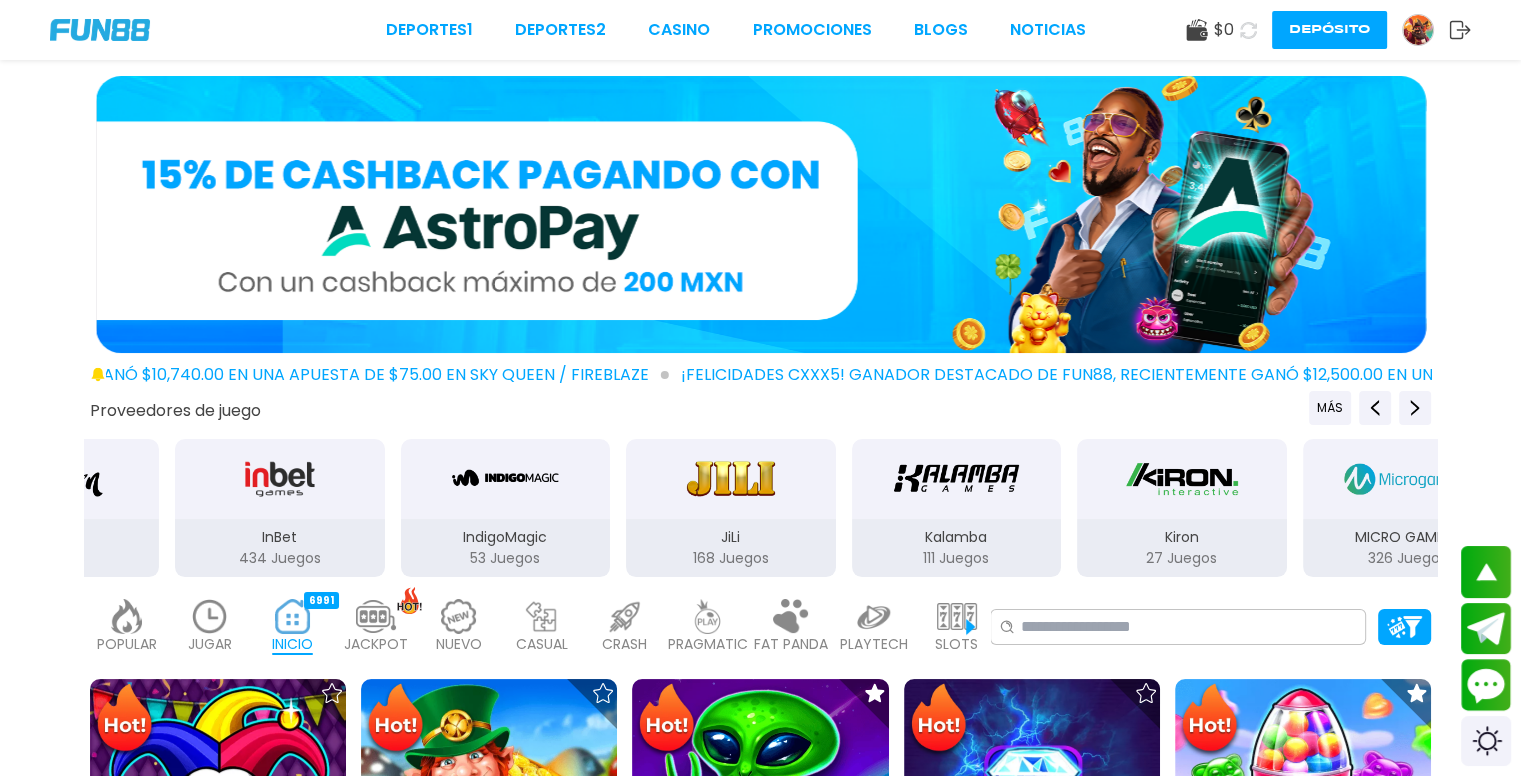 click 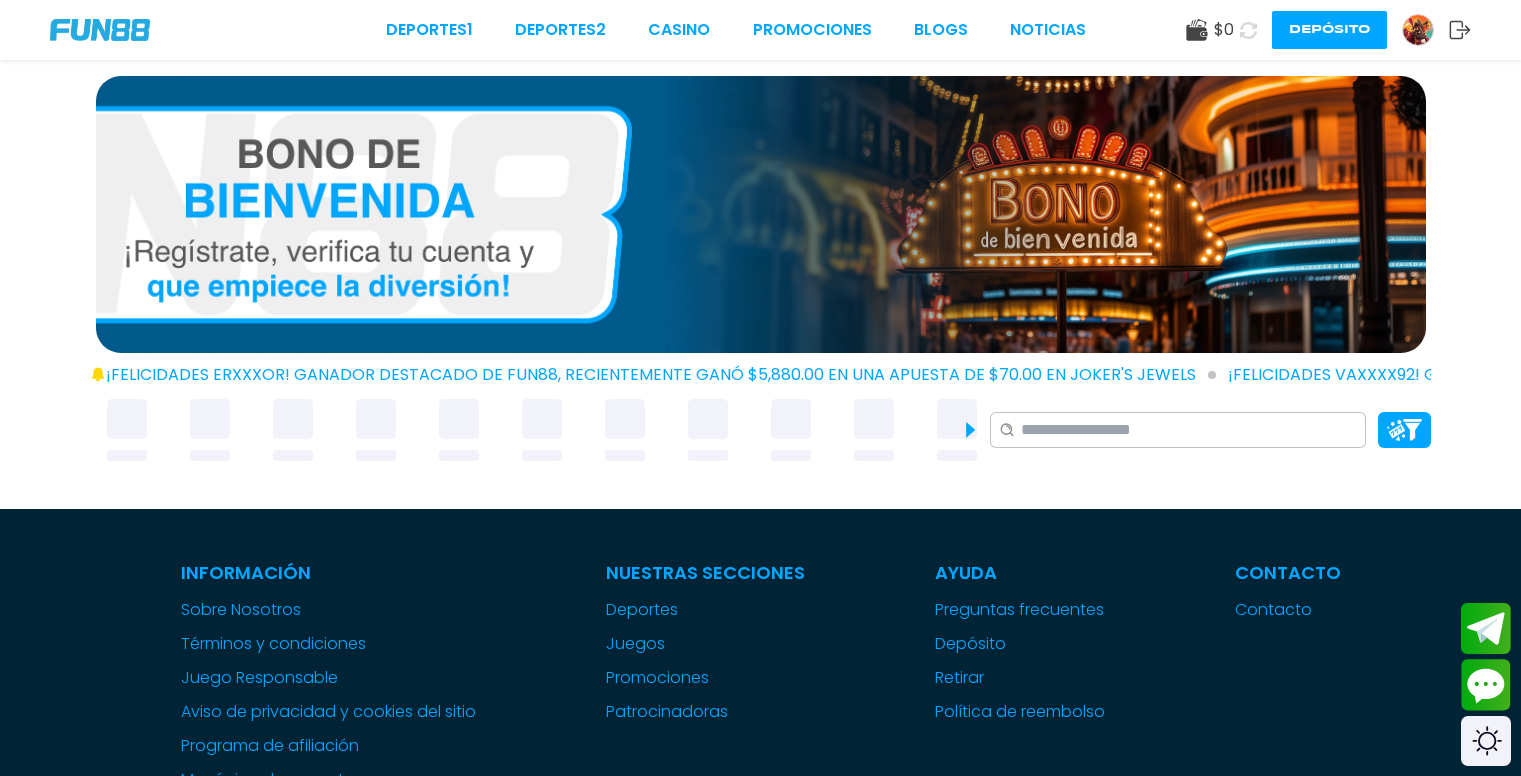 scroll, scrollTop: 0, scrollLeft: 0, axis: both 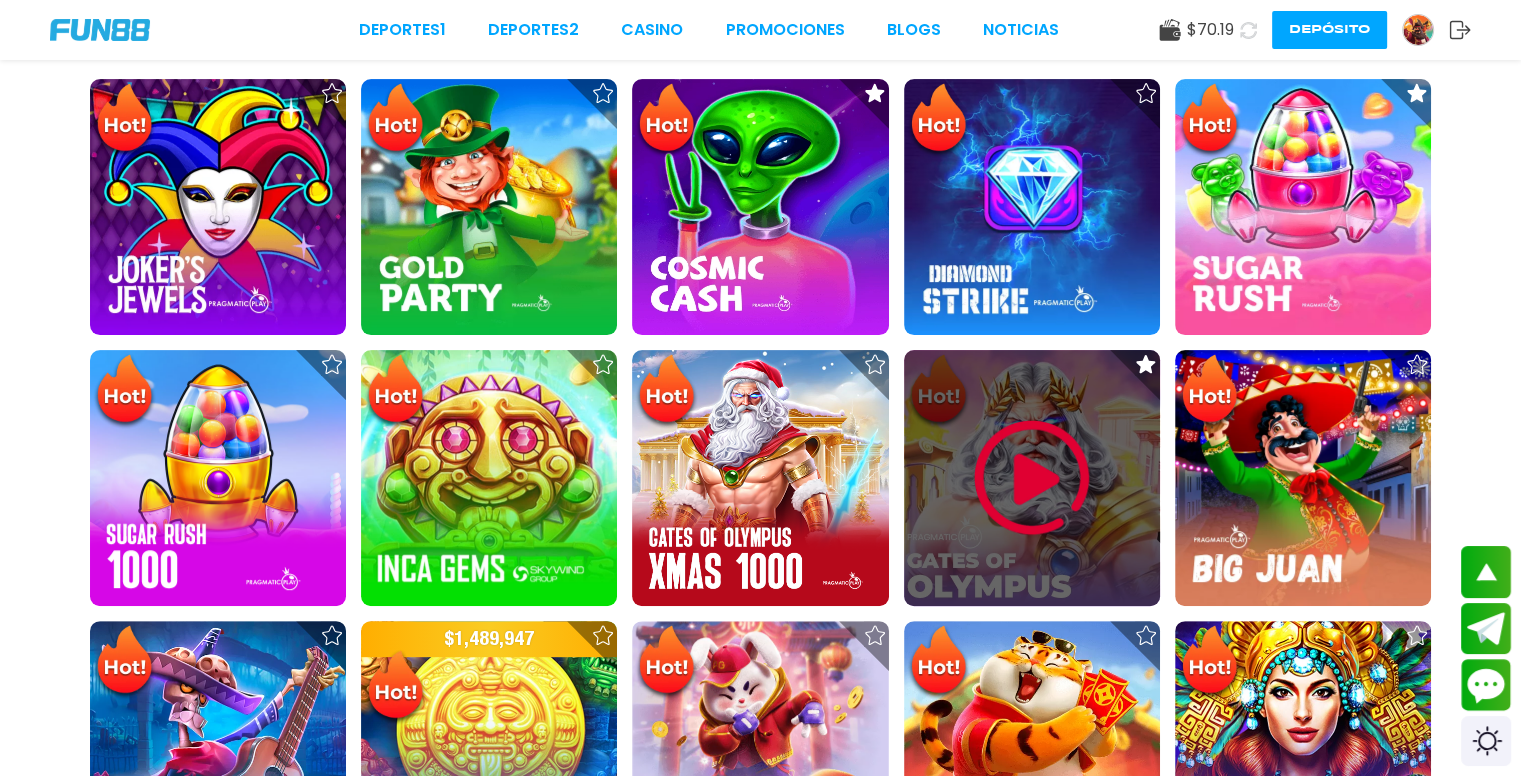 click at bounding box center (1032, 478) 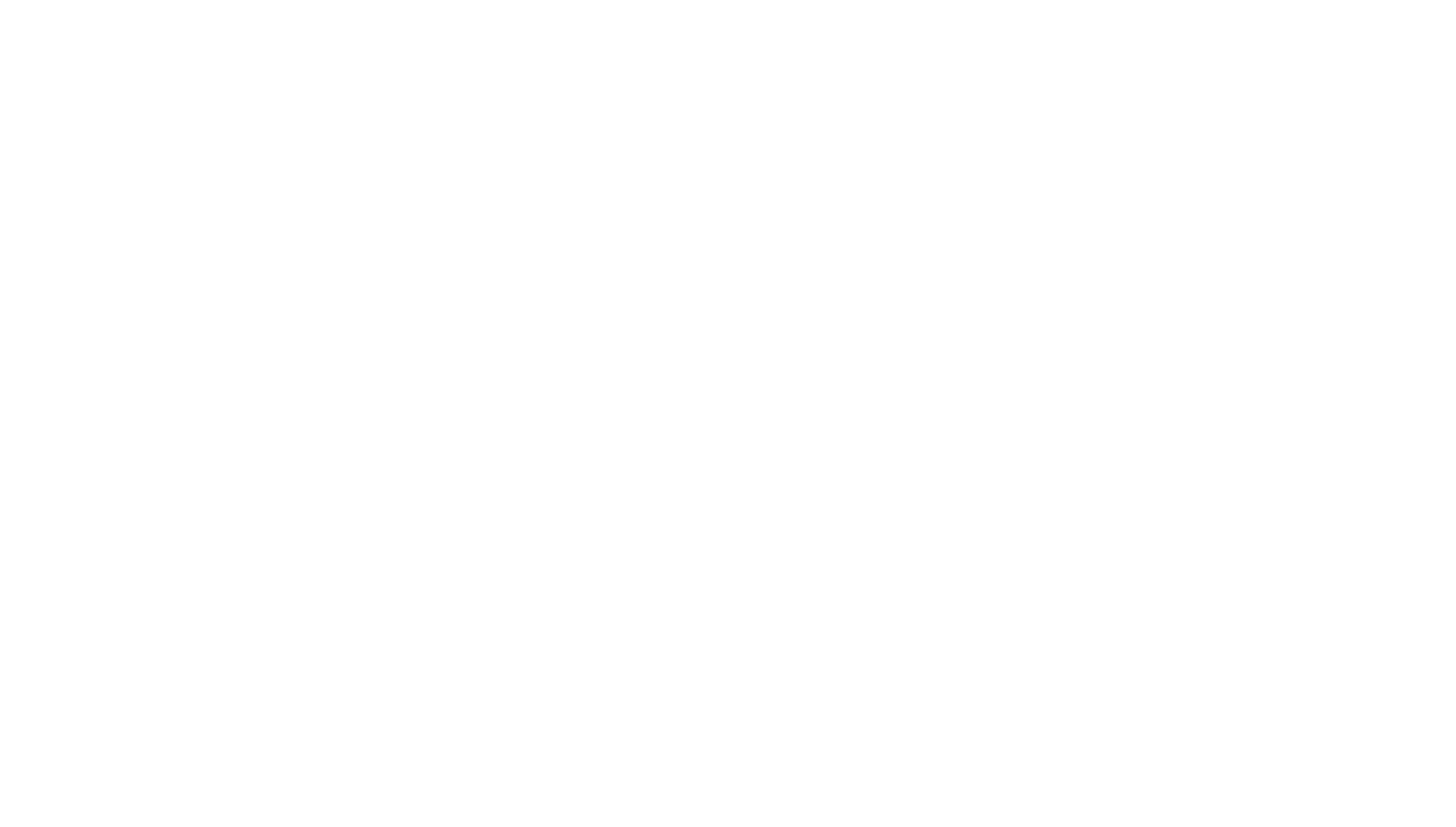 scroll, scrollTop: 0, scrollLeft: 0, axis: both 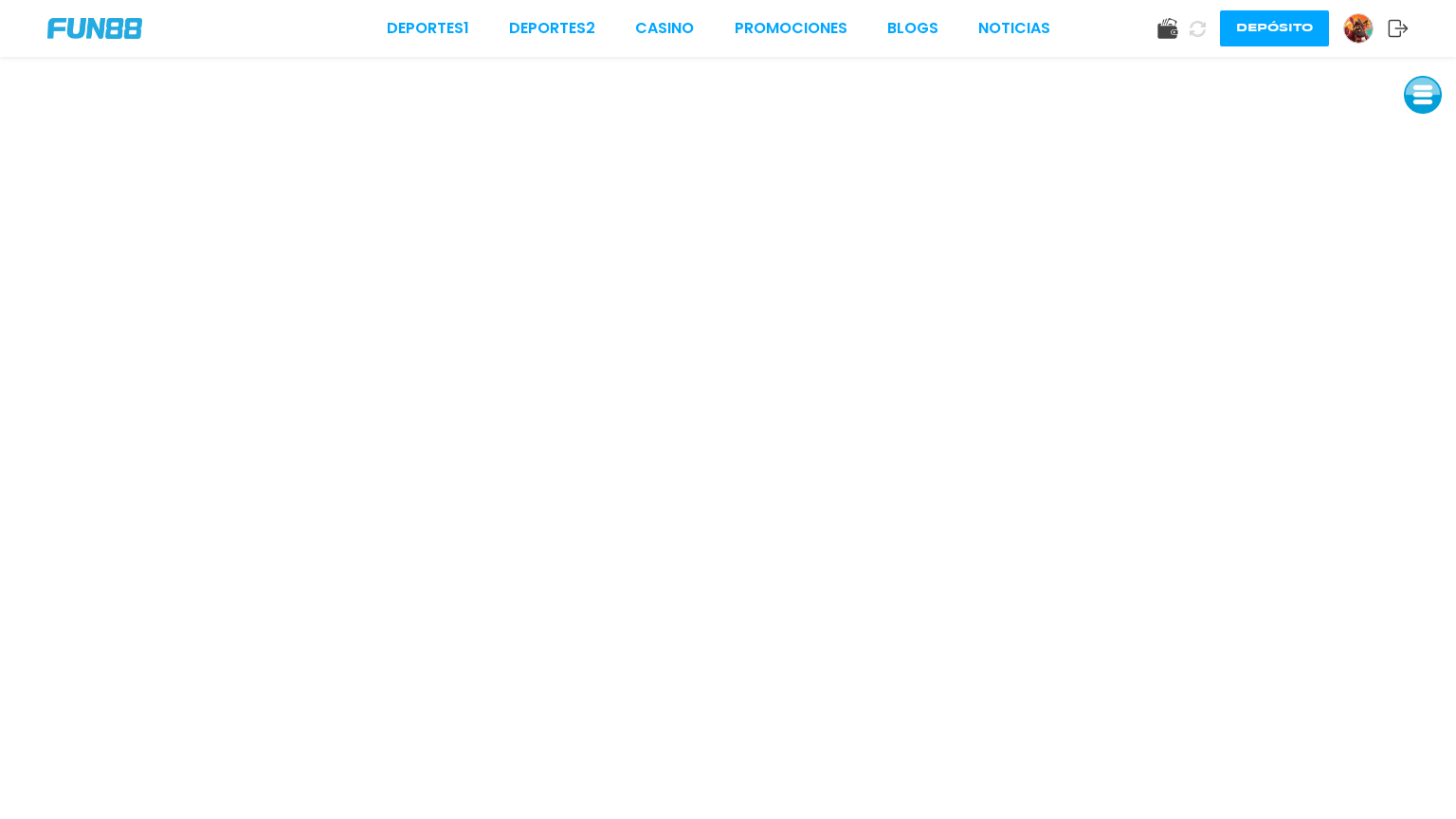 click on "Deportes  1 Deportes  2 CASINO Promociones BLOGS NOTICIAS Depósito" at bounding box center (728, 410) 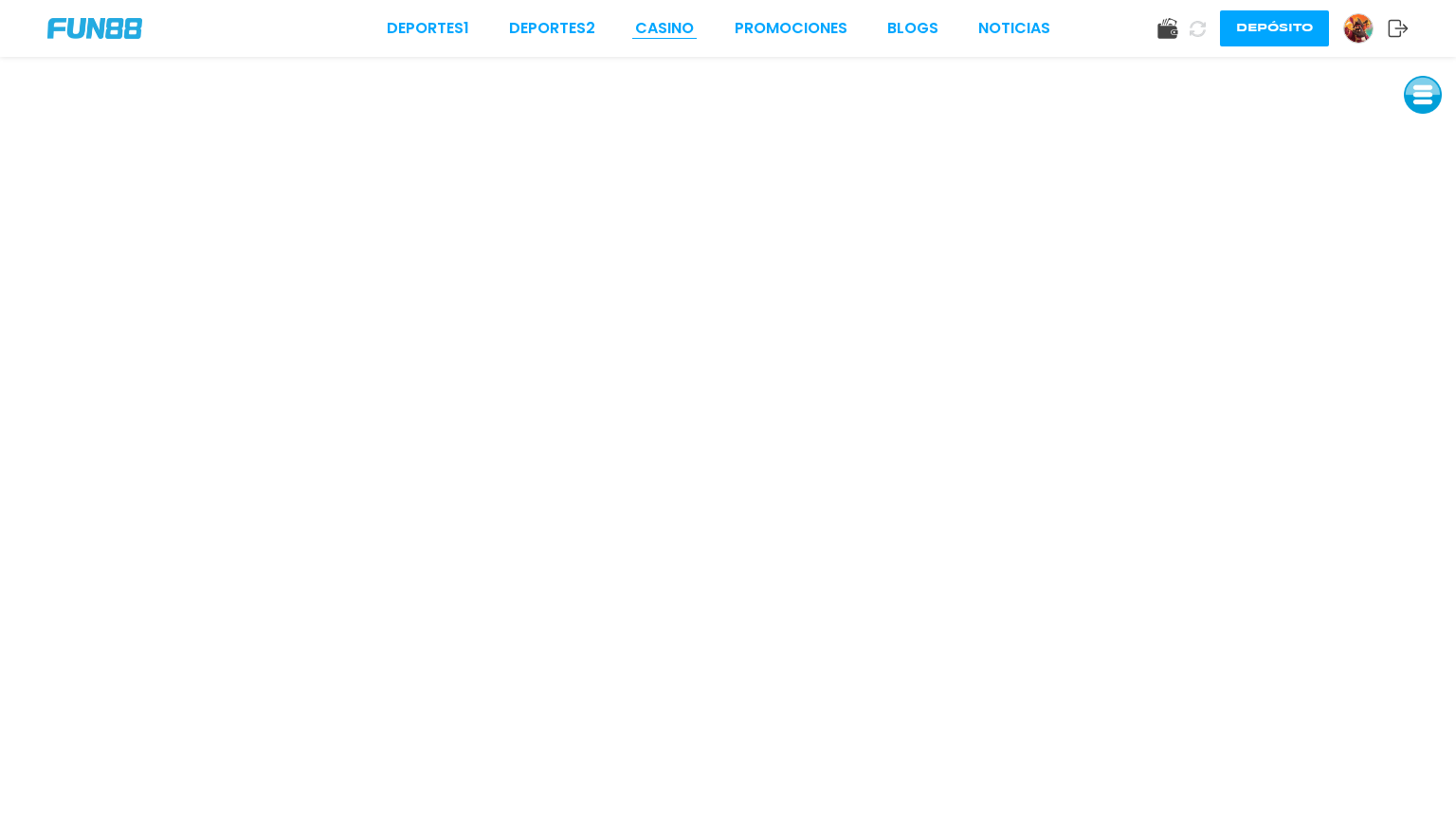 click on "CASINO" at bounding box center (664, 28) 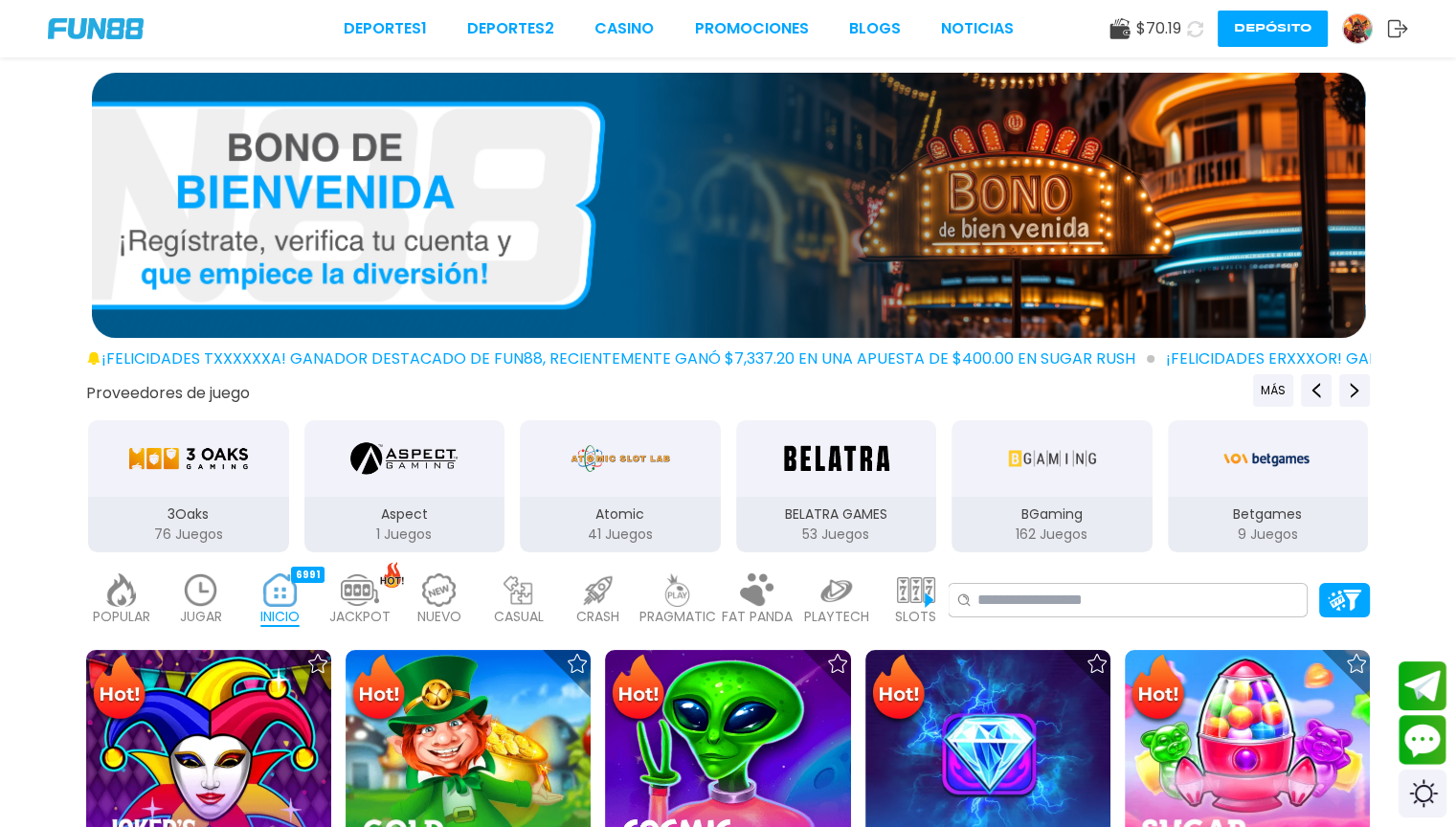 scroll, scrollTop: 191, scrollLeft: 0, axis: vertical 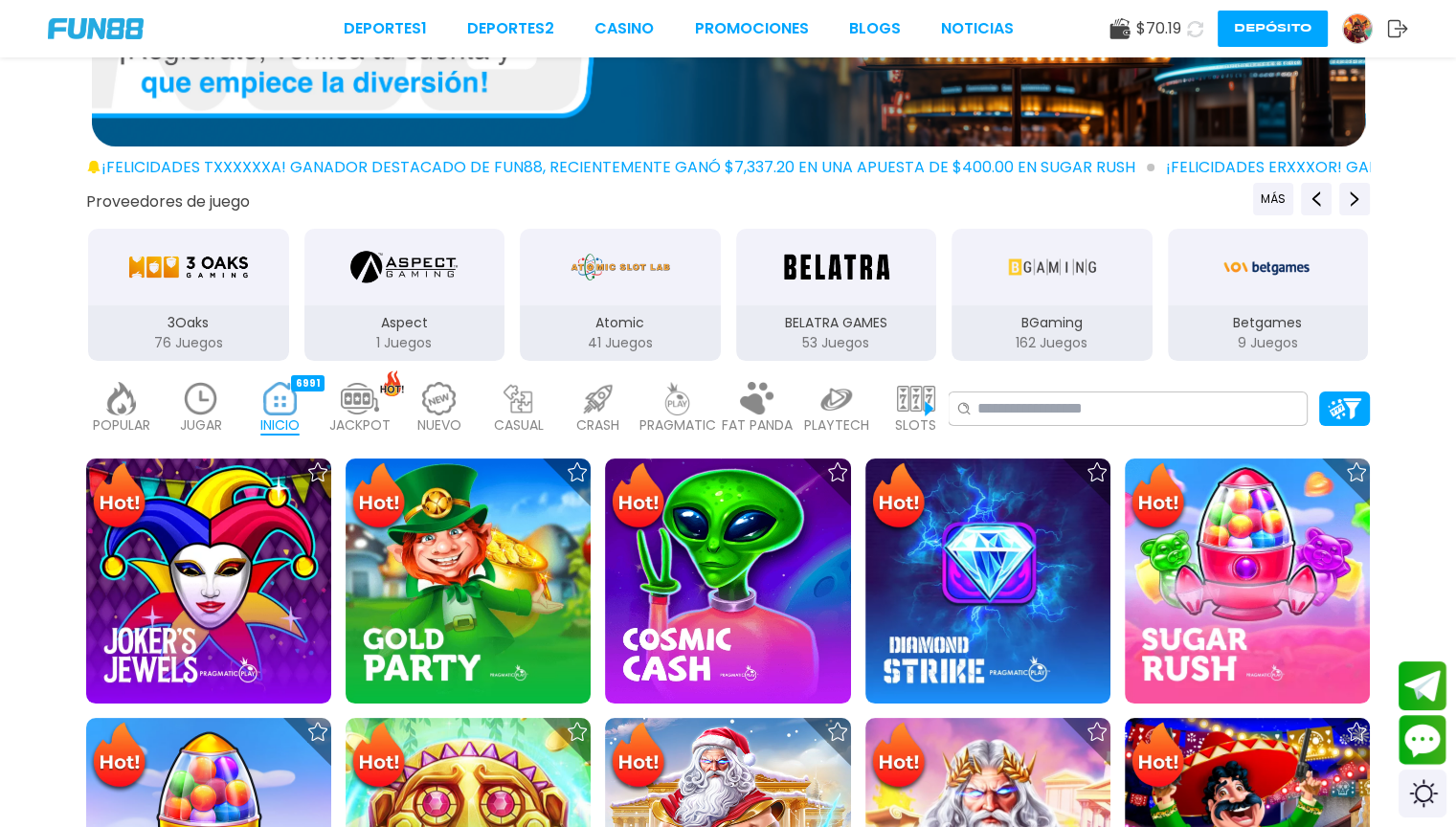 click at bounding box center [598, 398] 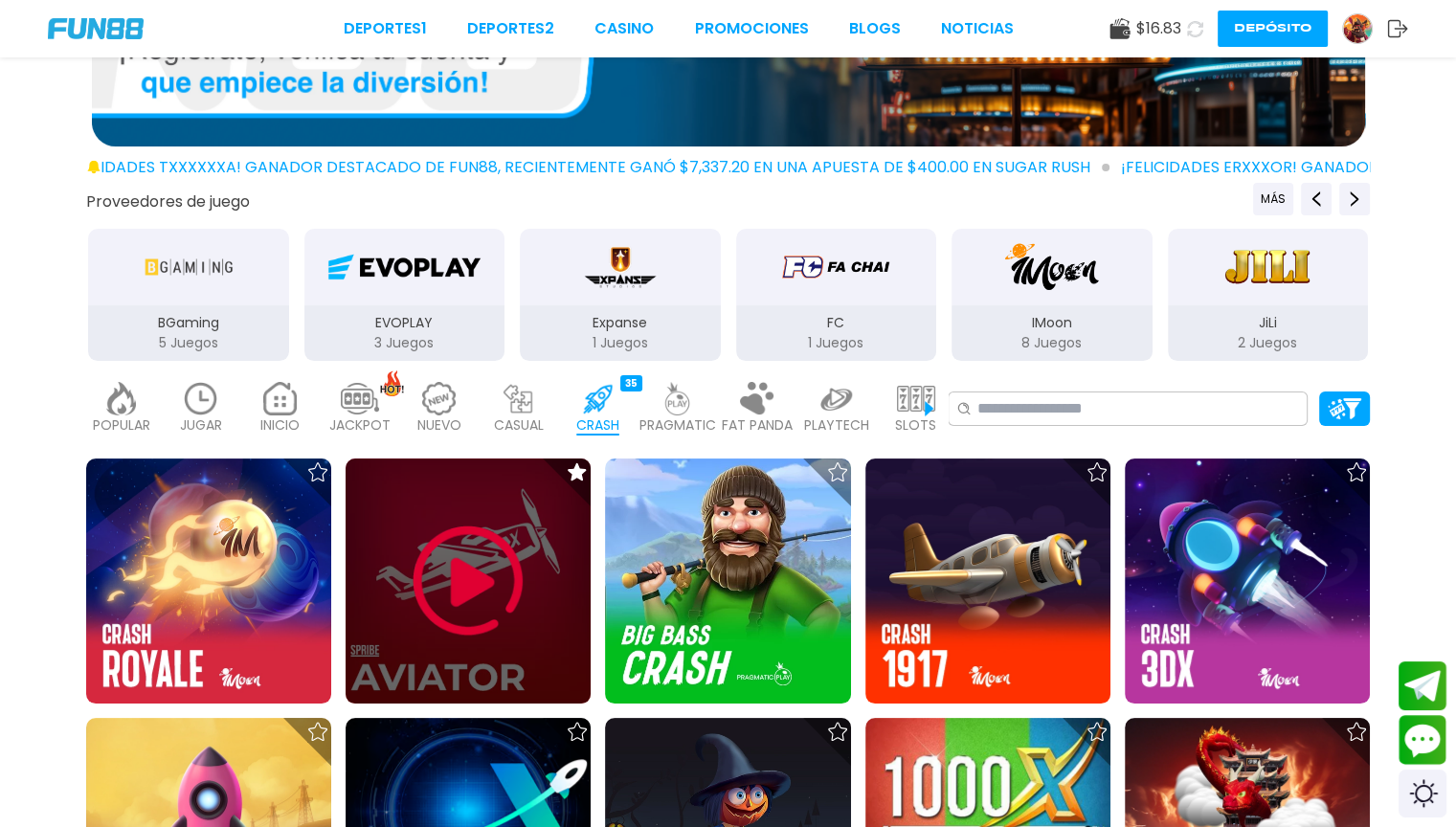 click at bounding box center [468, 581] 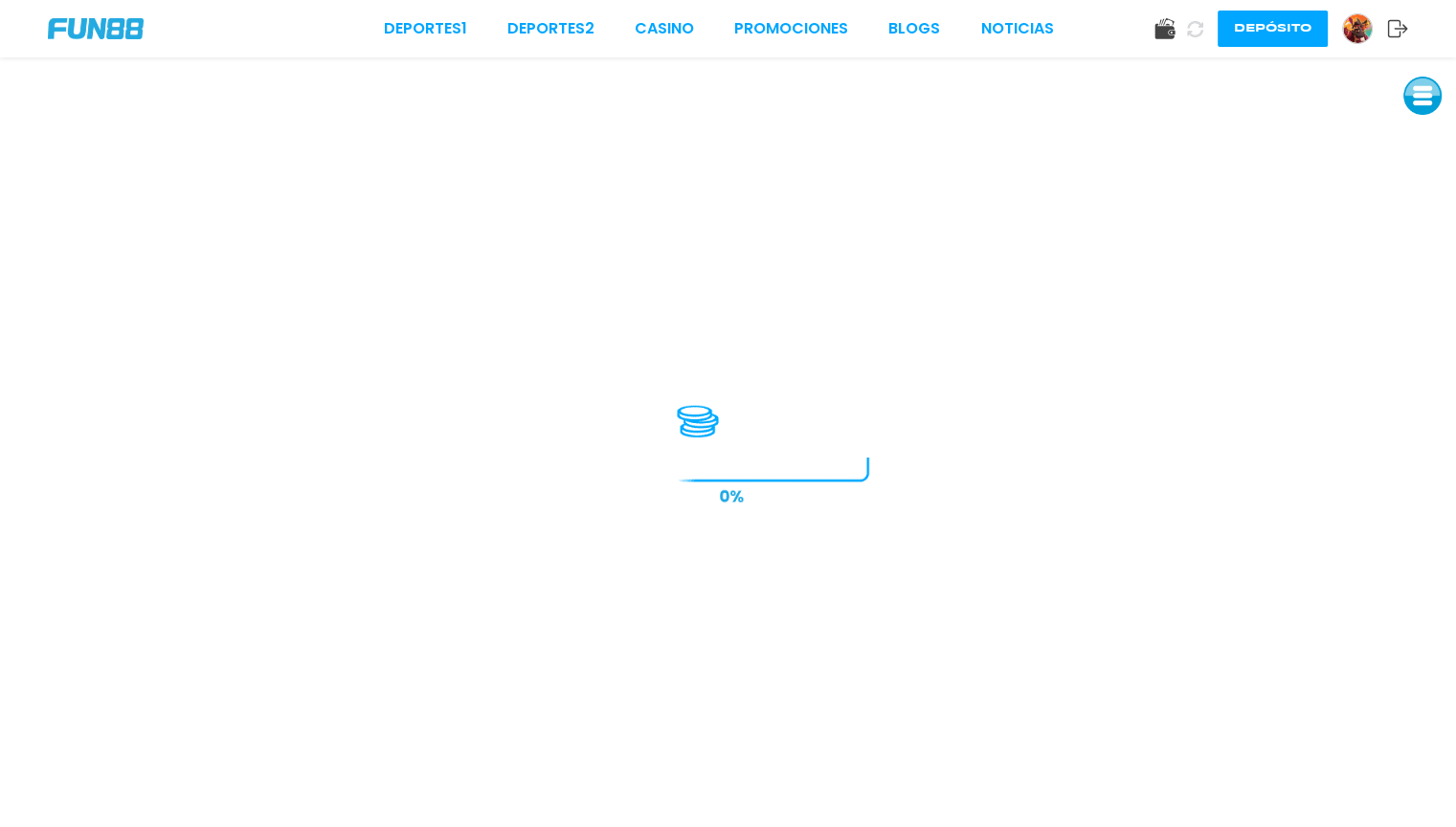 scroll, scrollTop: 0, scrollLeft: 0, axis: both 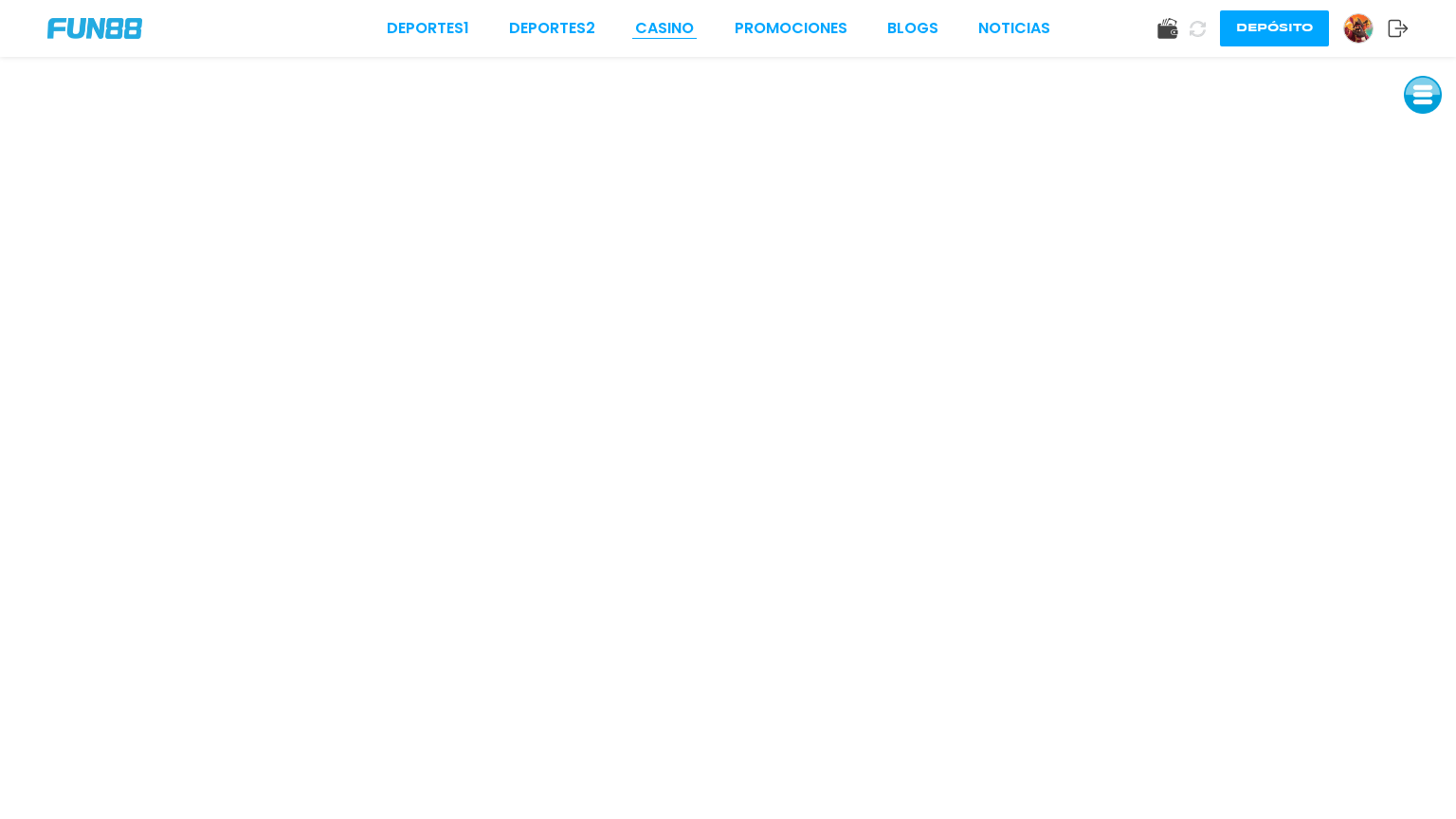 click on "CASINO" at bounding box center [664, 28] 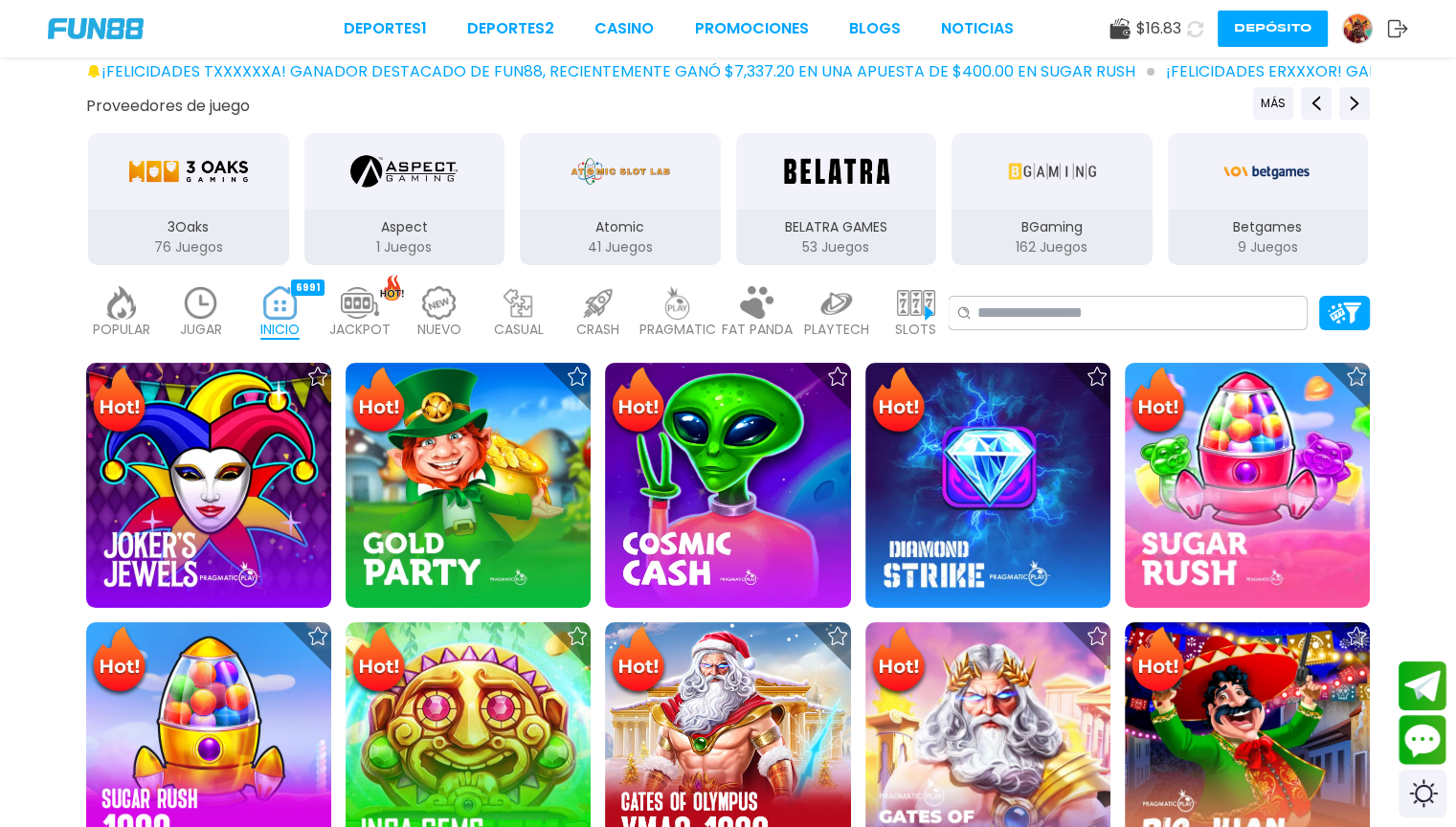 scroll, scrollTop: 574, scrollLeft: 0, axis: vertical 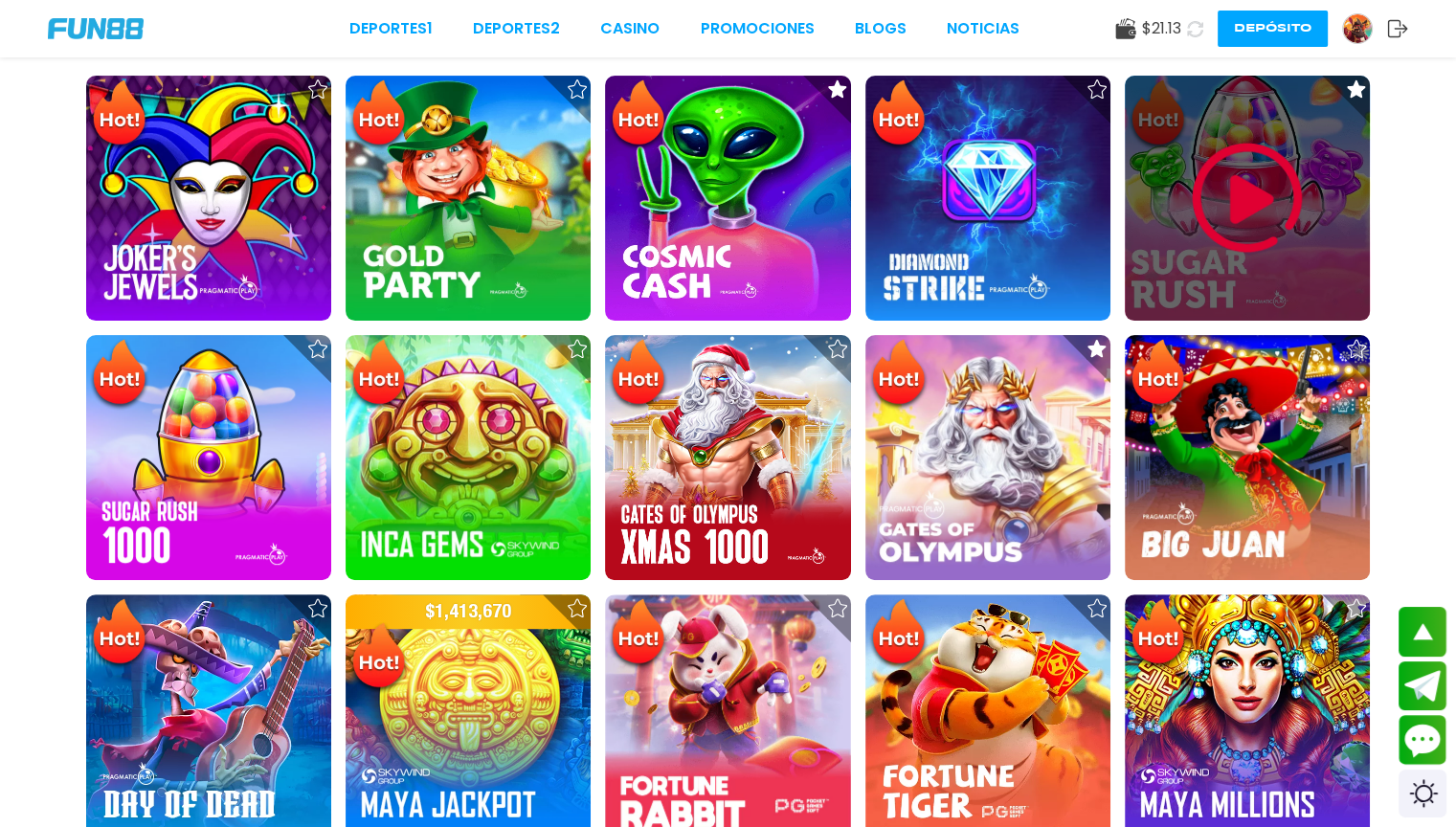 click at bounding box center (1247, 198) 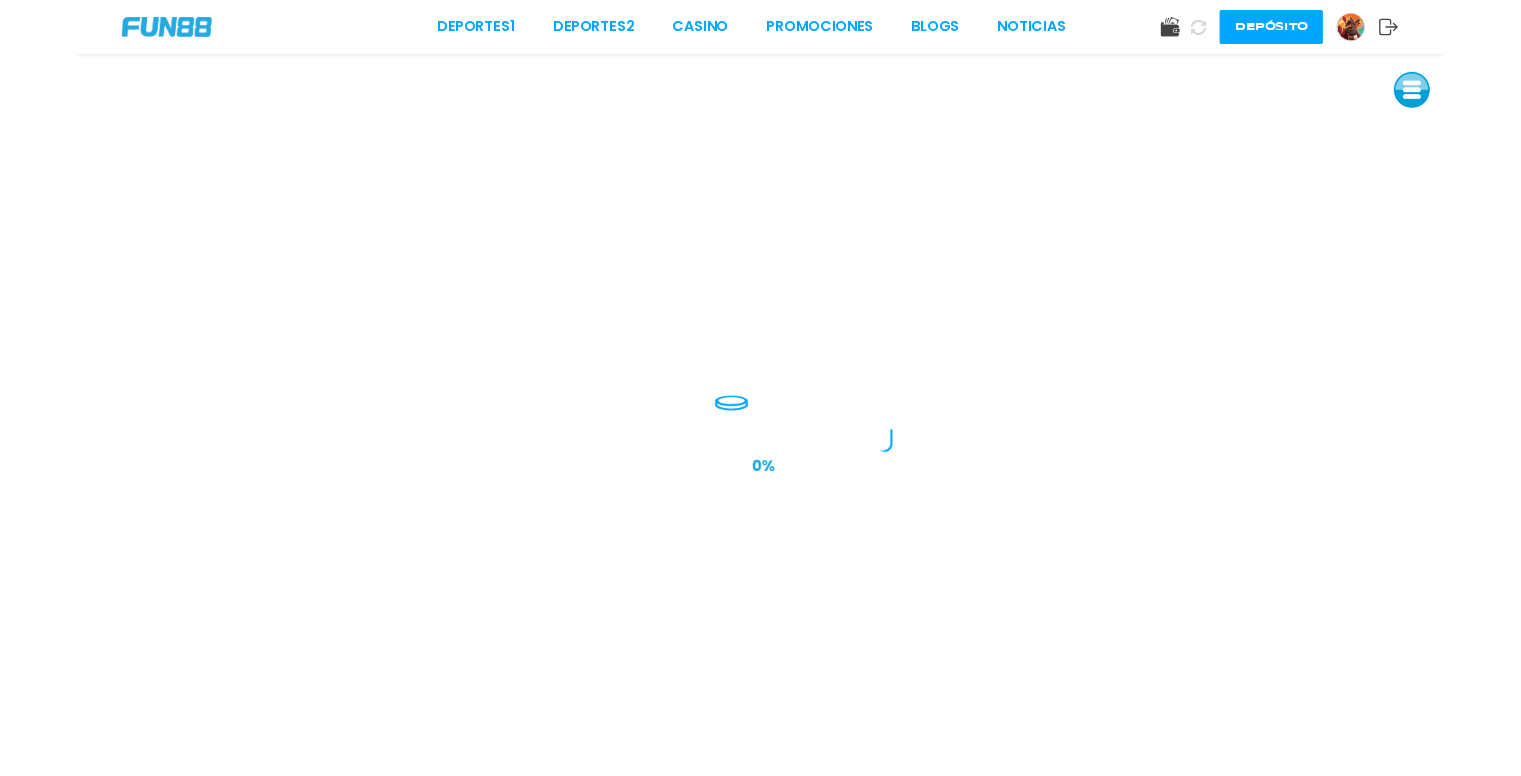 scroll, scrollTop: 0, scrollLeft: 0, axis: both 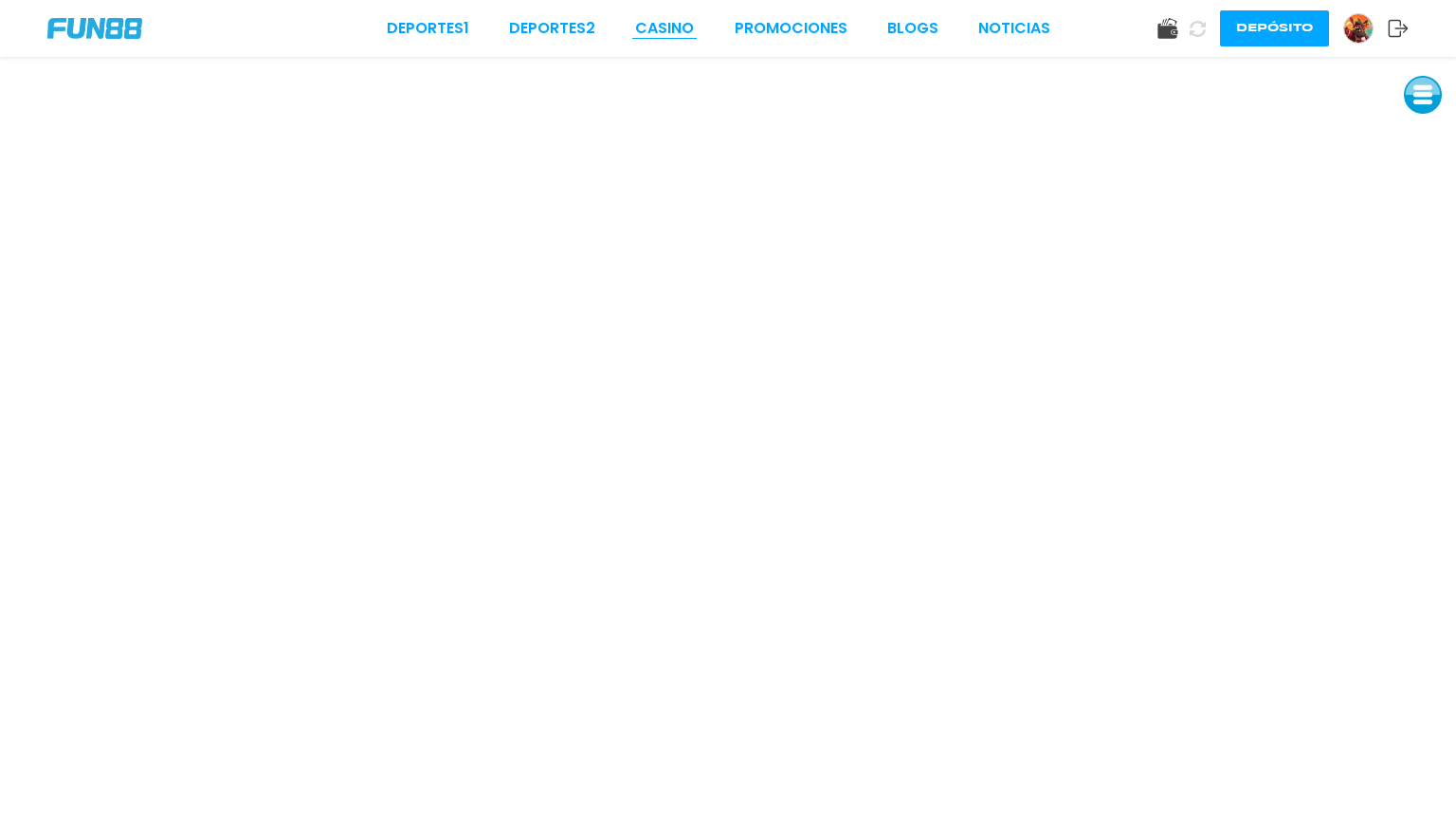 click on "CASINO" at bounding box center (664, 28) 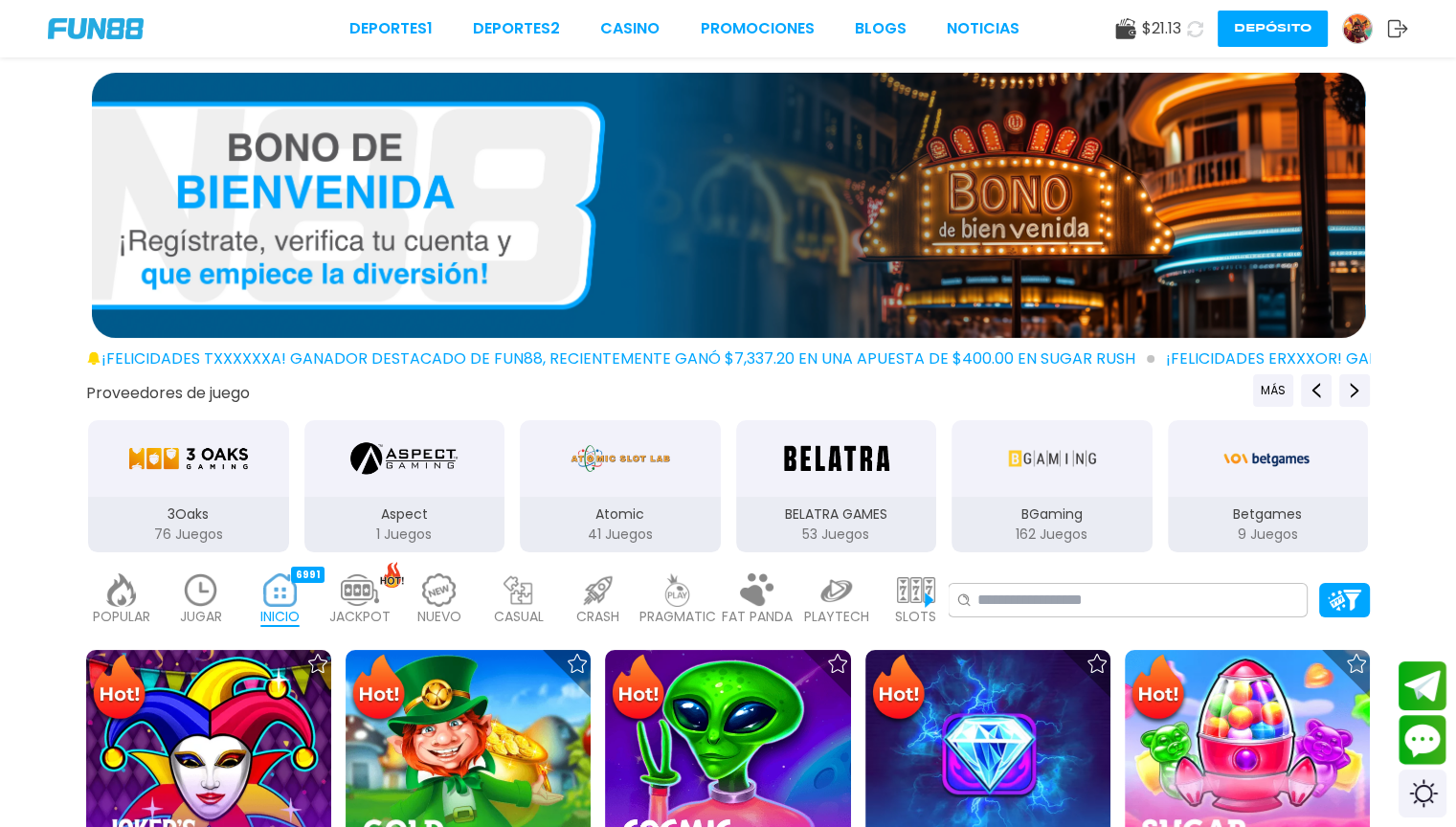 click at bounding box center [598, 590] 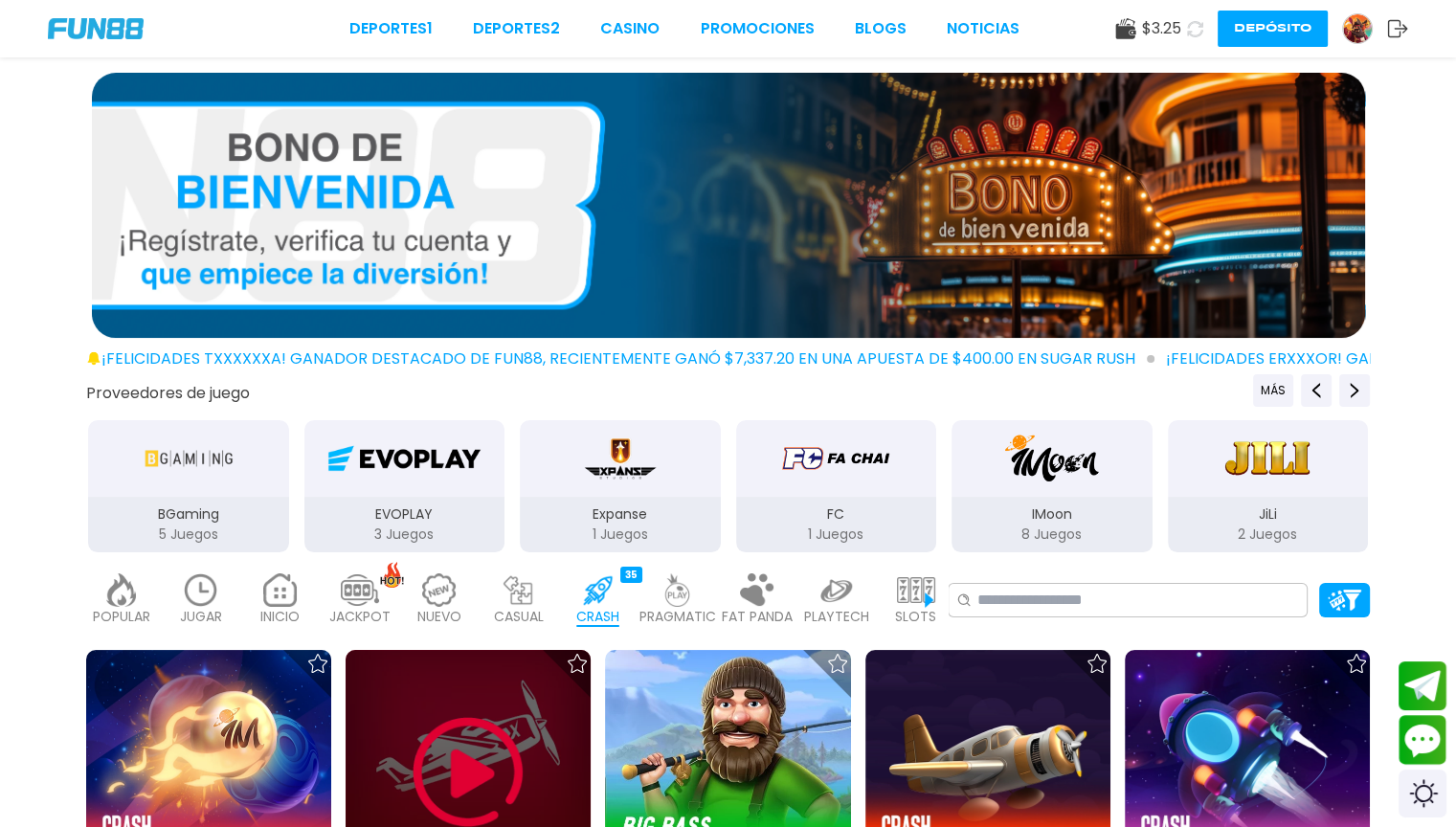 click at bounding box center [468, 772] 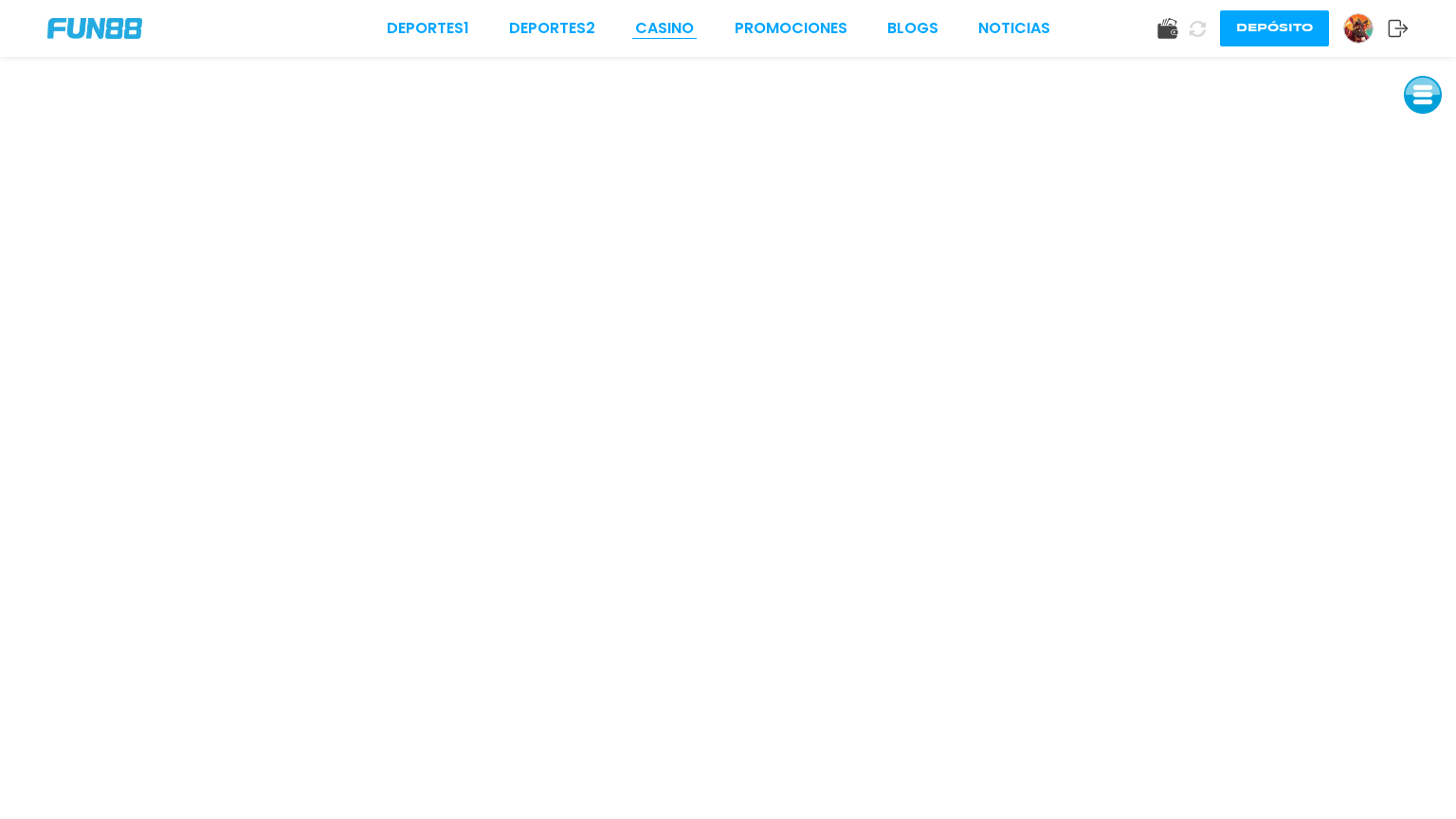 click on "CASINO" at bounding box center [664, 28] 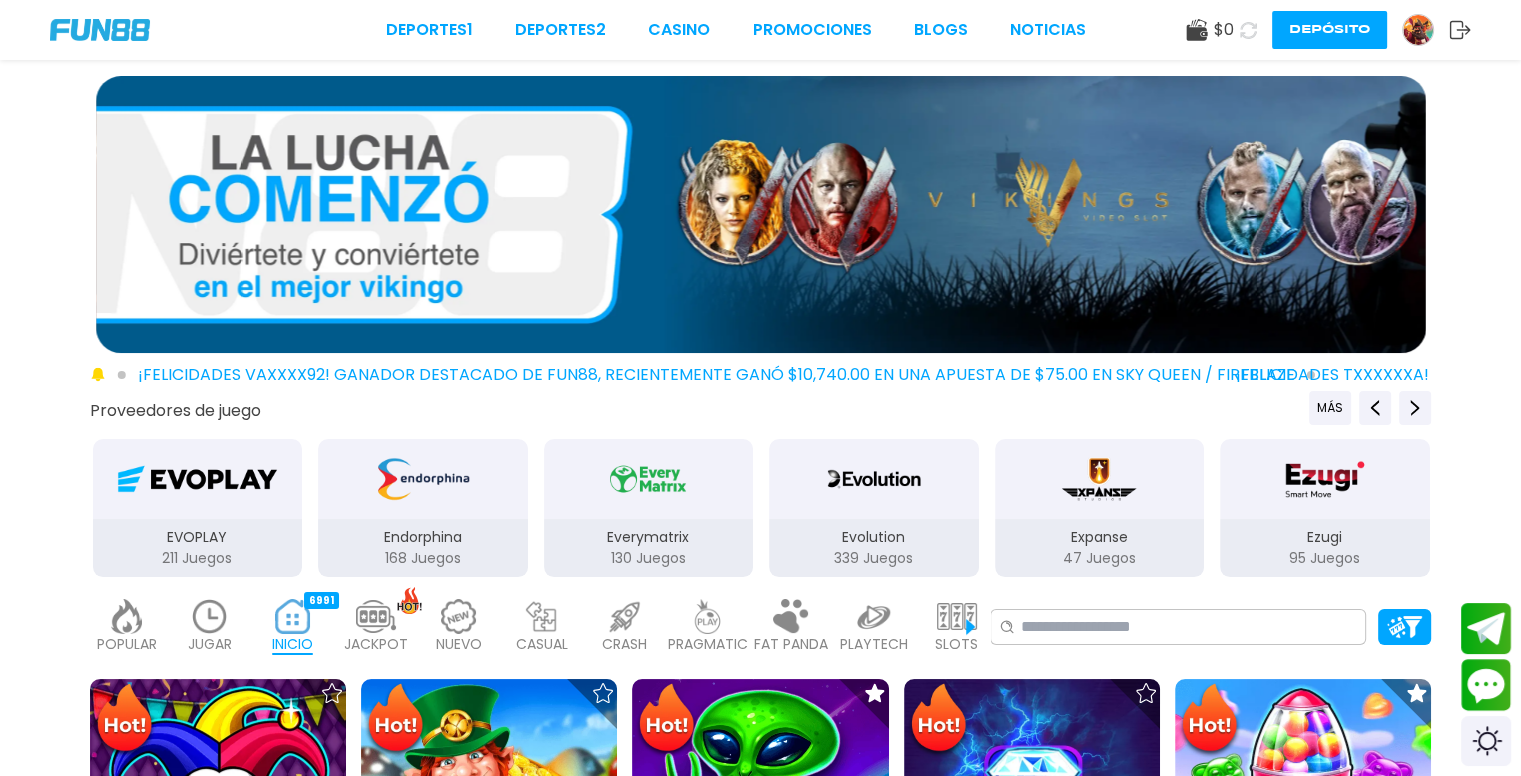 click at bounding box center (100, 30) 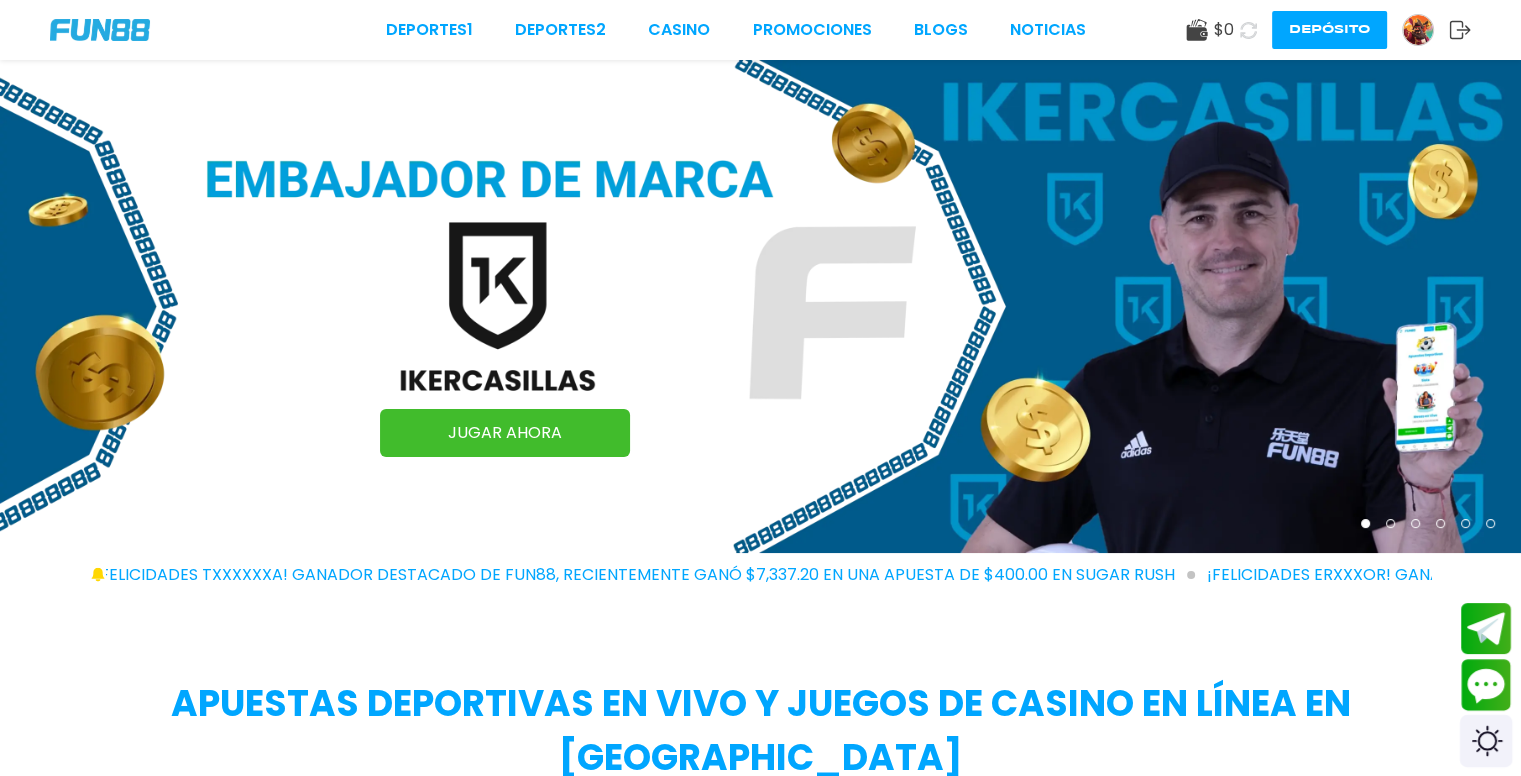 click at bounding box center (1486, 741) 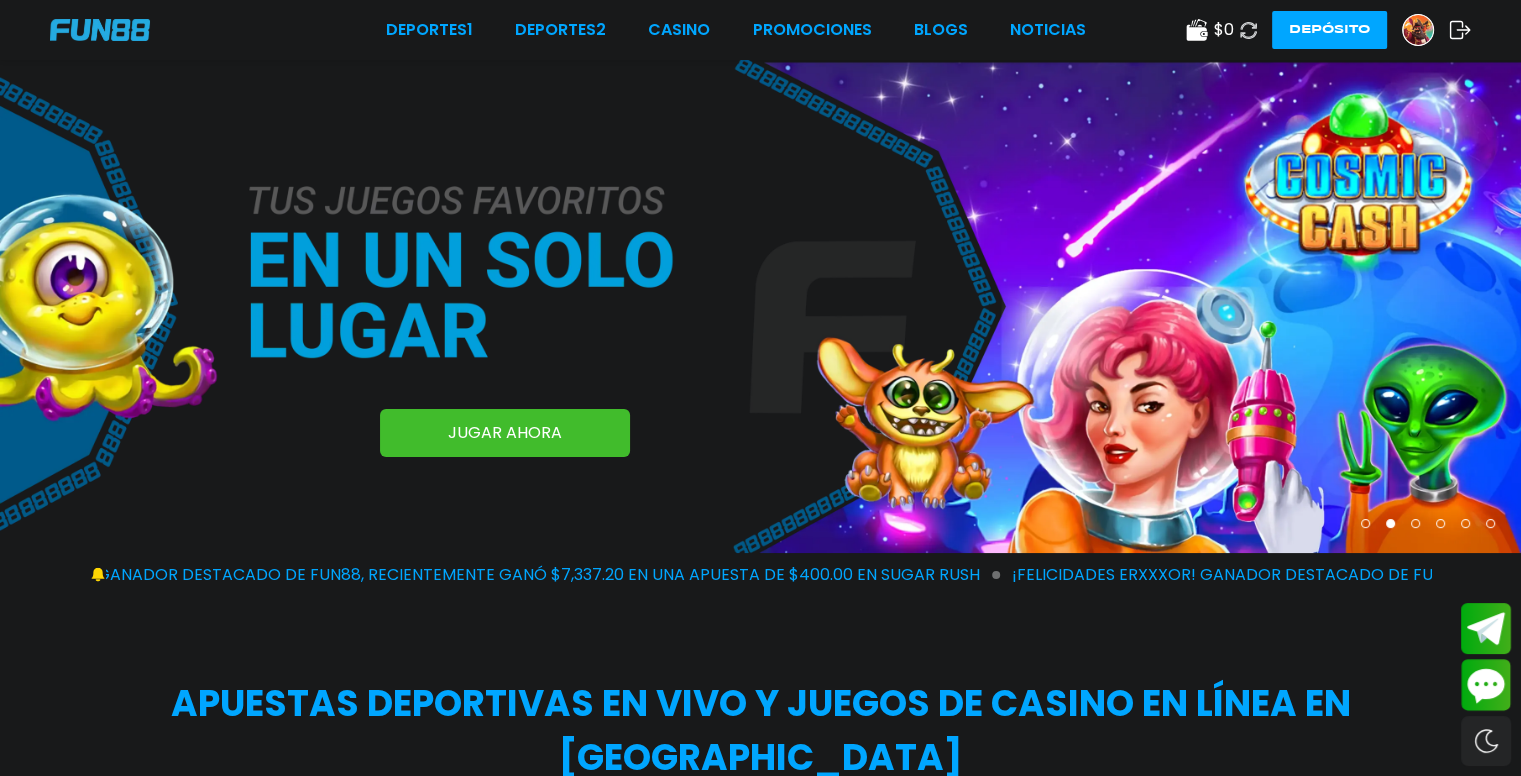 click at bounding box center [1418, 30] 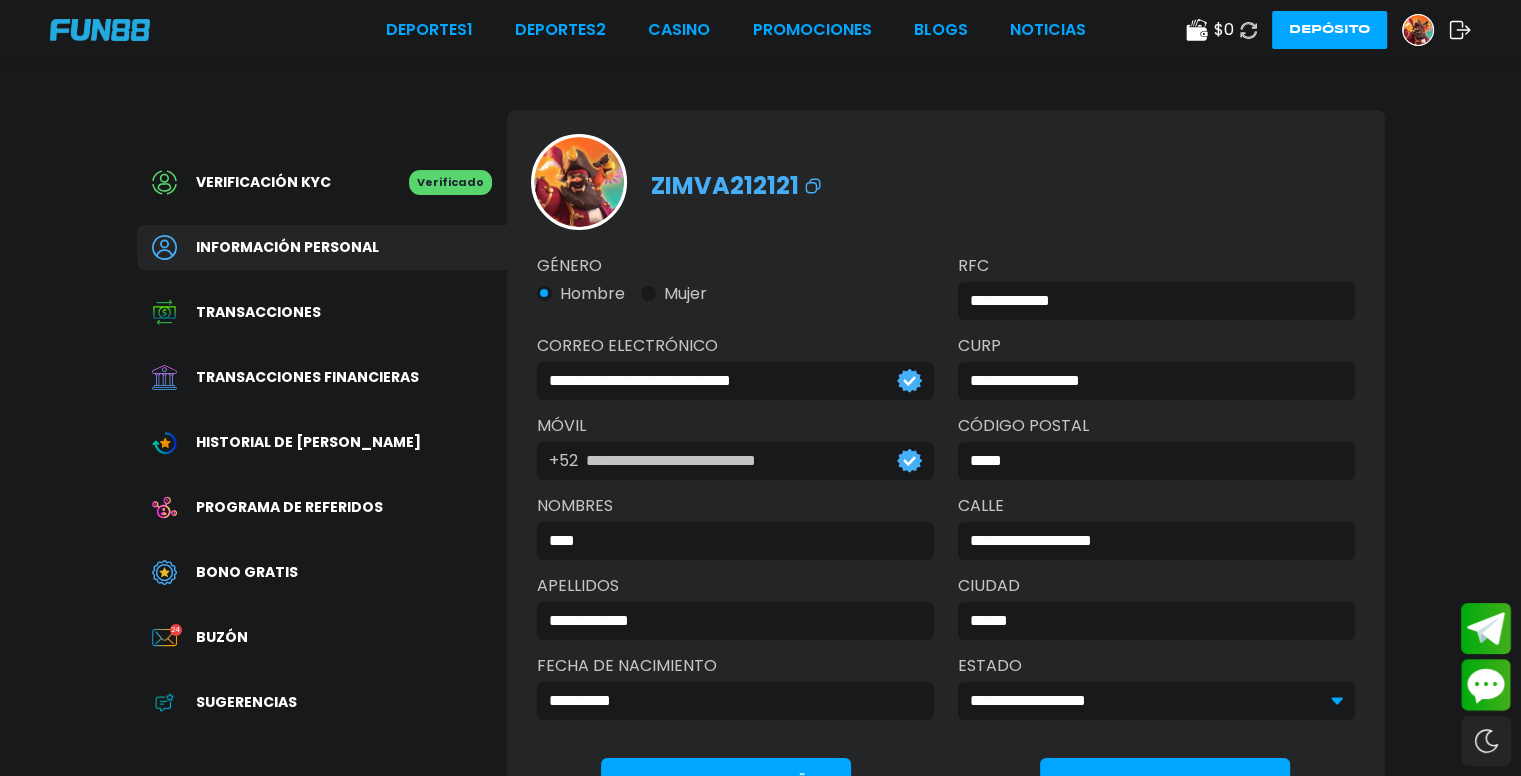 click on "Bono Gratis" at bounding box center [247, 572] 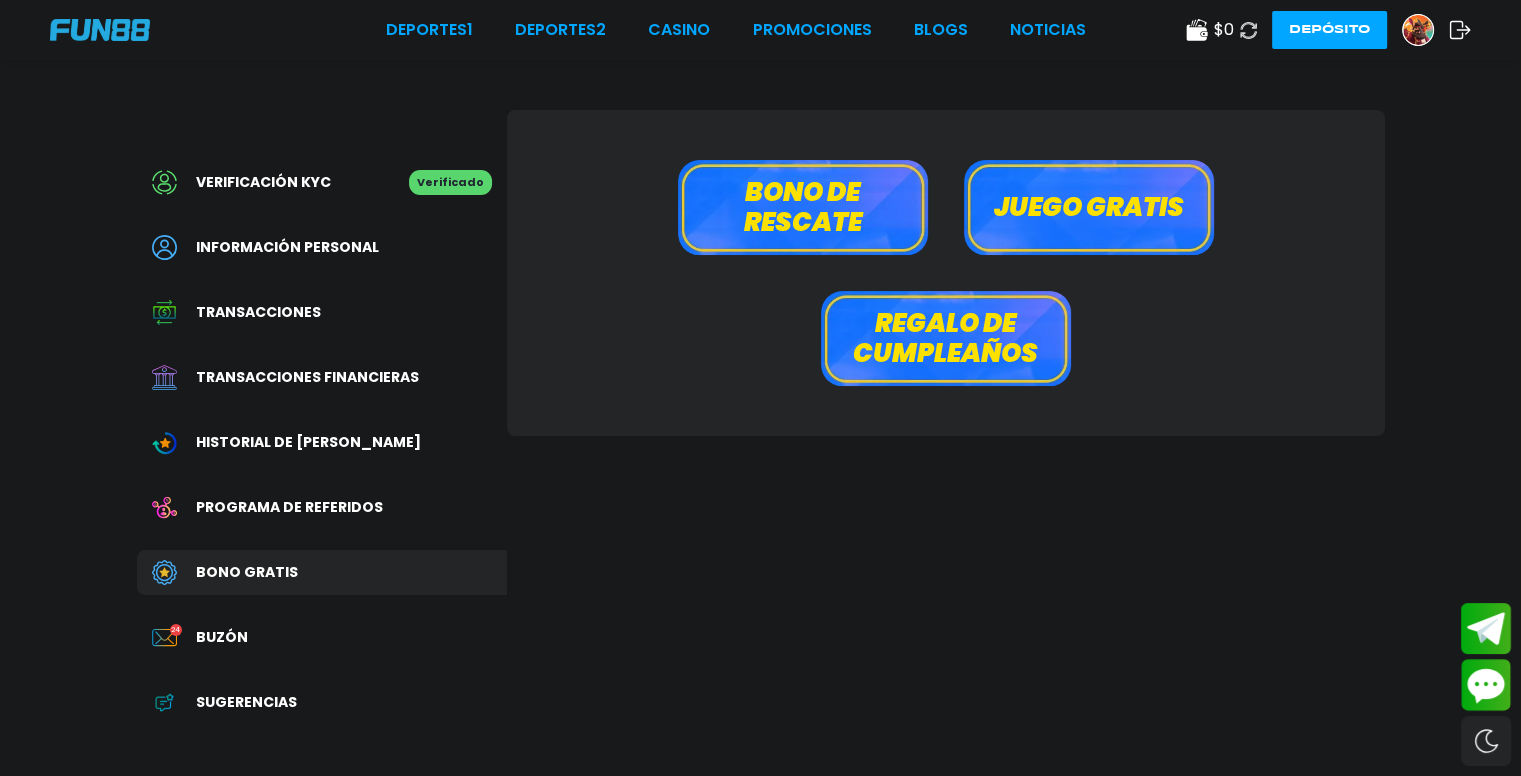 click on "Bono de rescate" at bounding box center (803, 207) 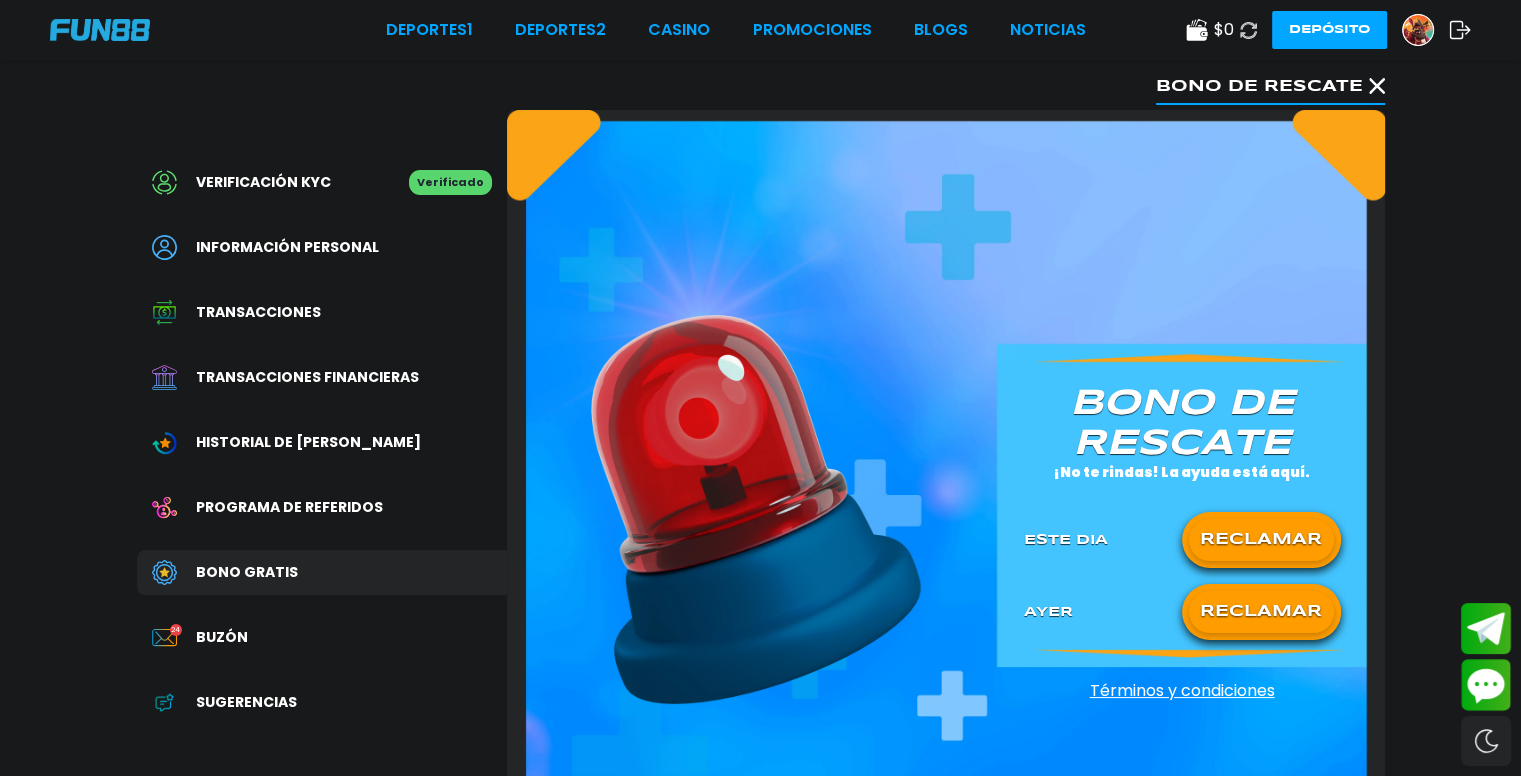 click on "RECLAMAR" at bounding box center [1261, 540] 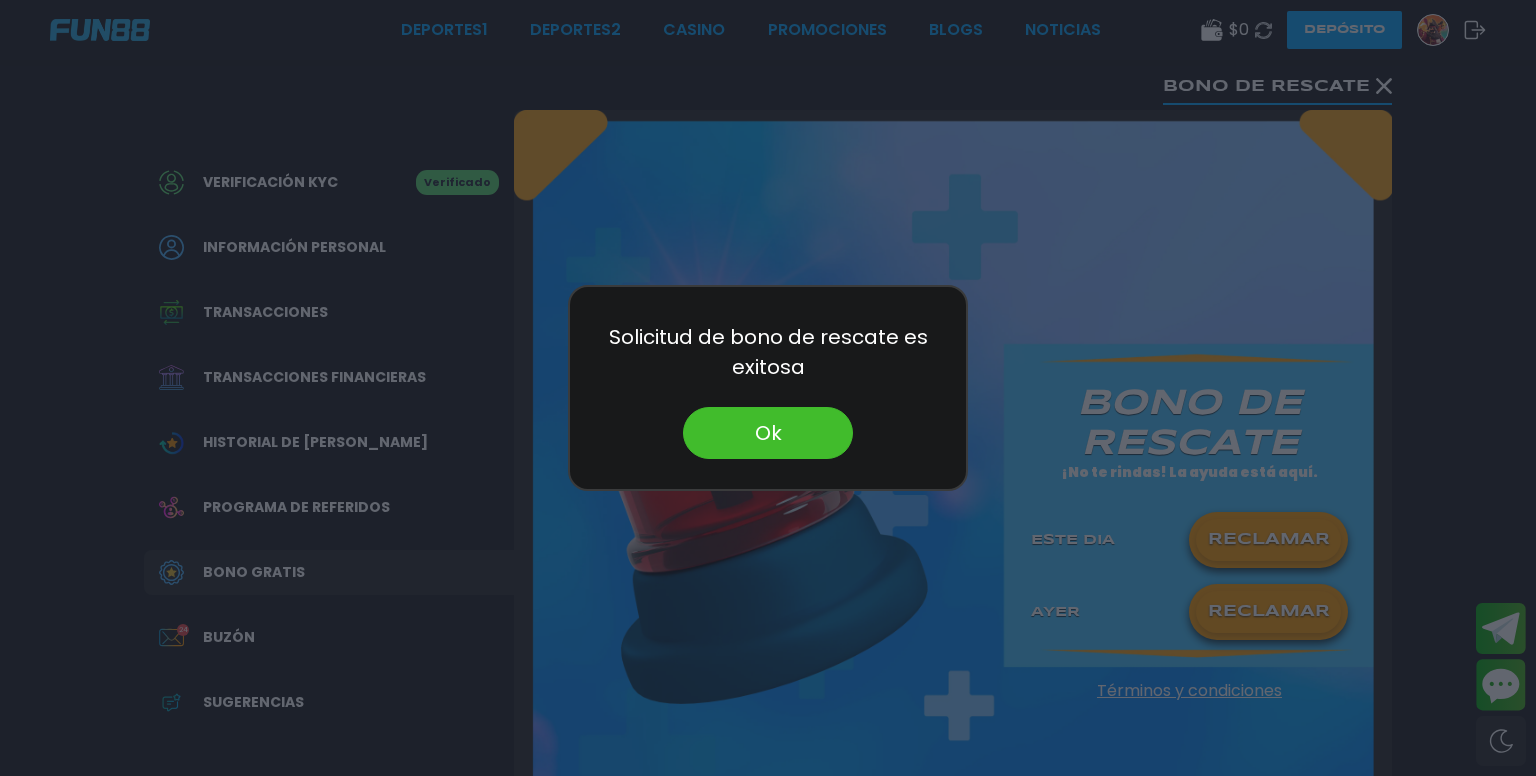 click on "Ok" at bounding box center (768, 433) 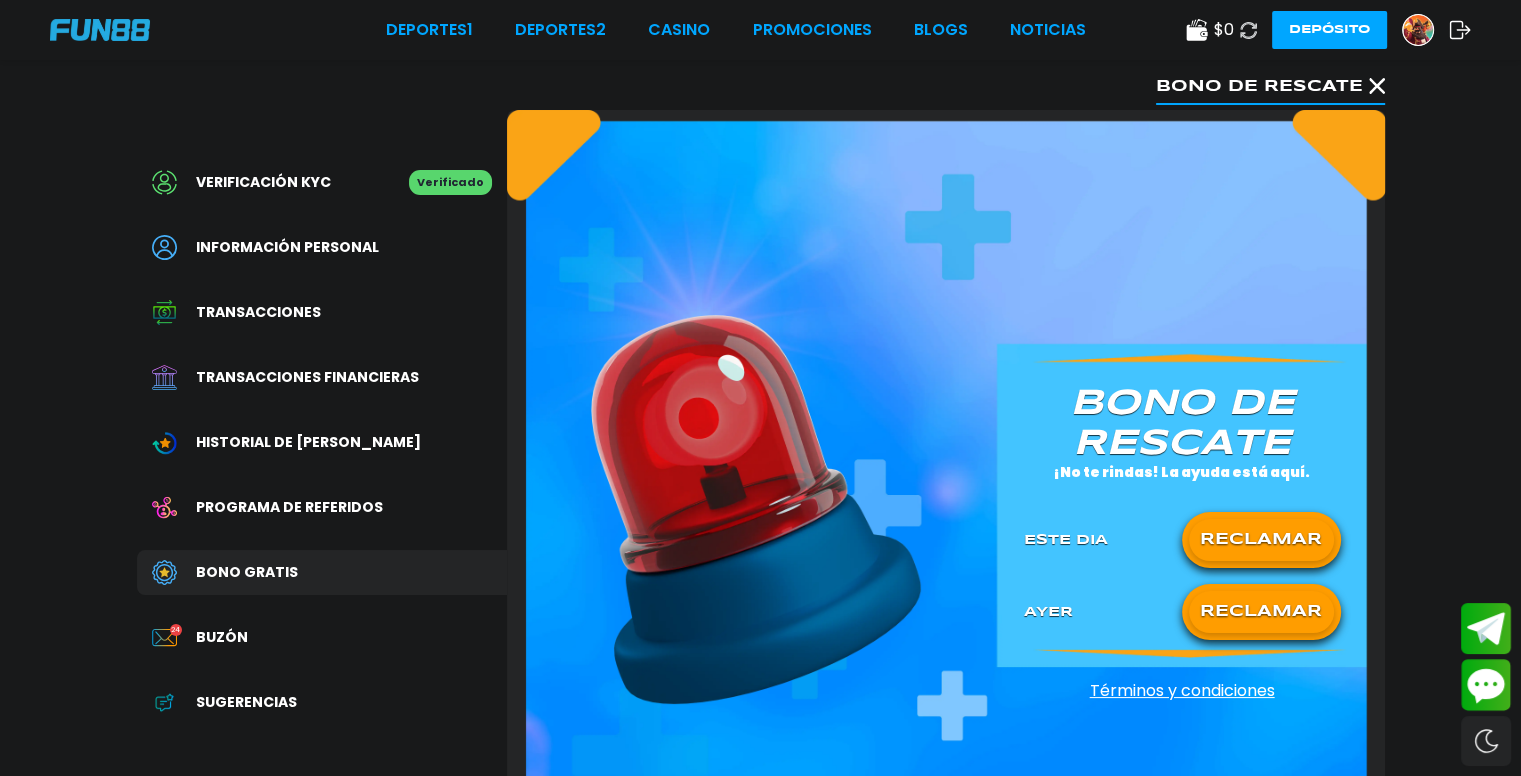 click 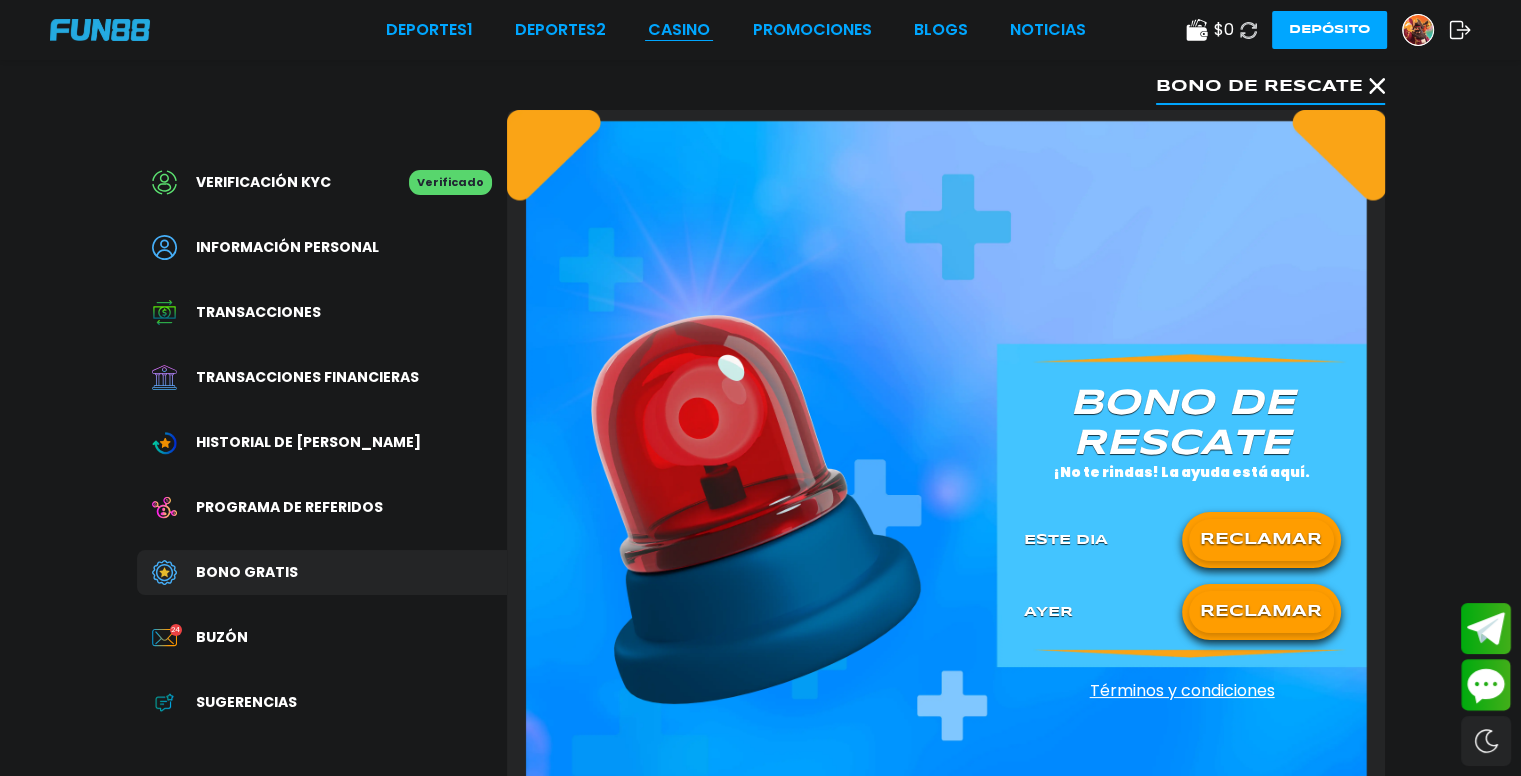 click on "CASINO" at bounding box center (679, 30) 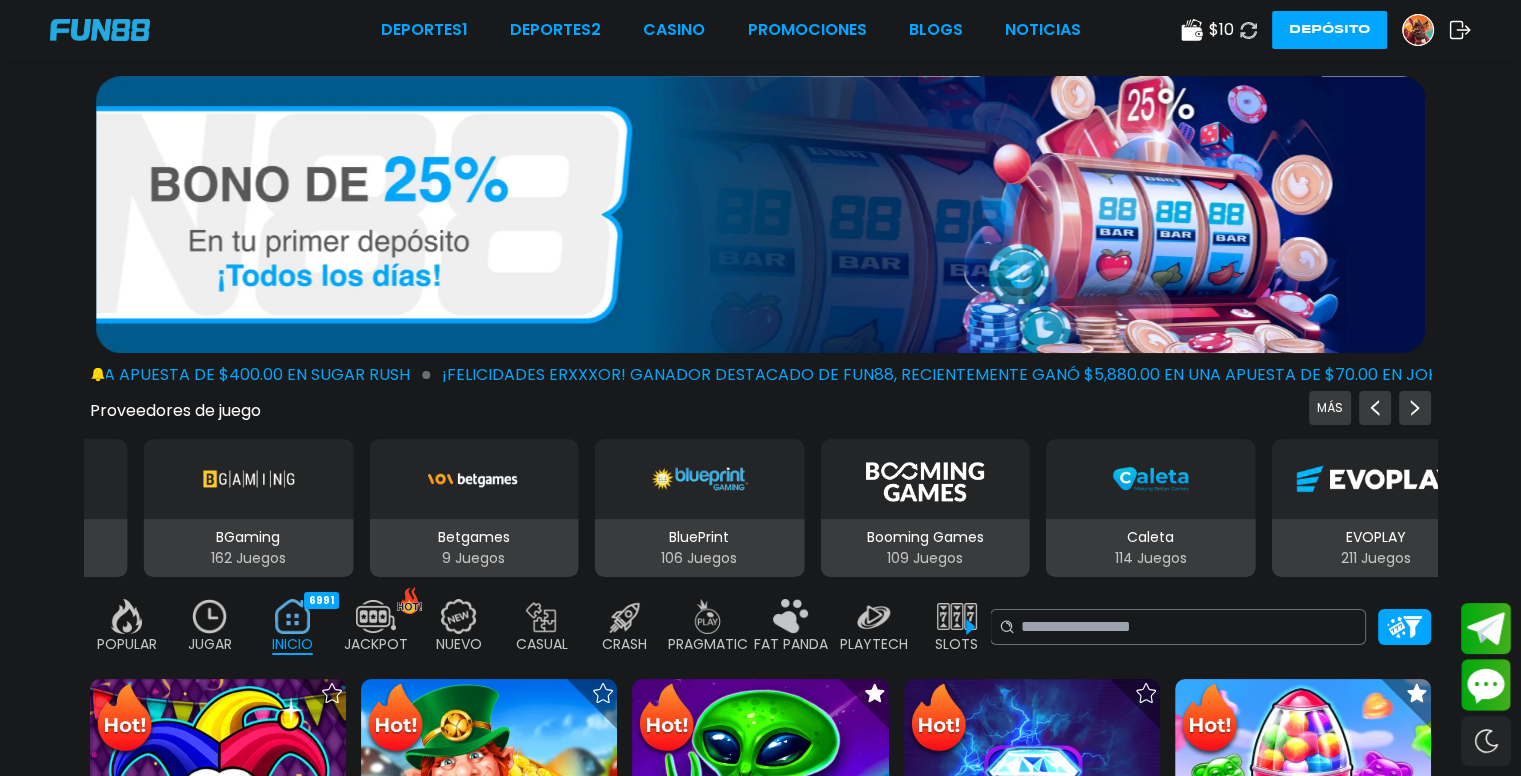 click on "CRASH" at bounding box center [624, 644] 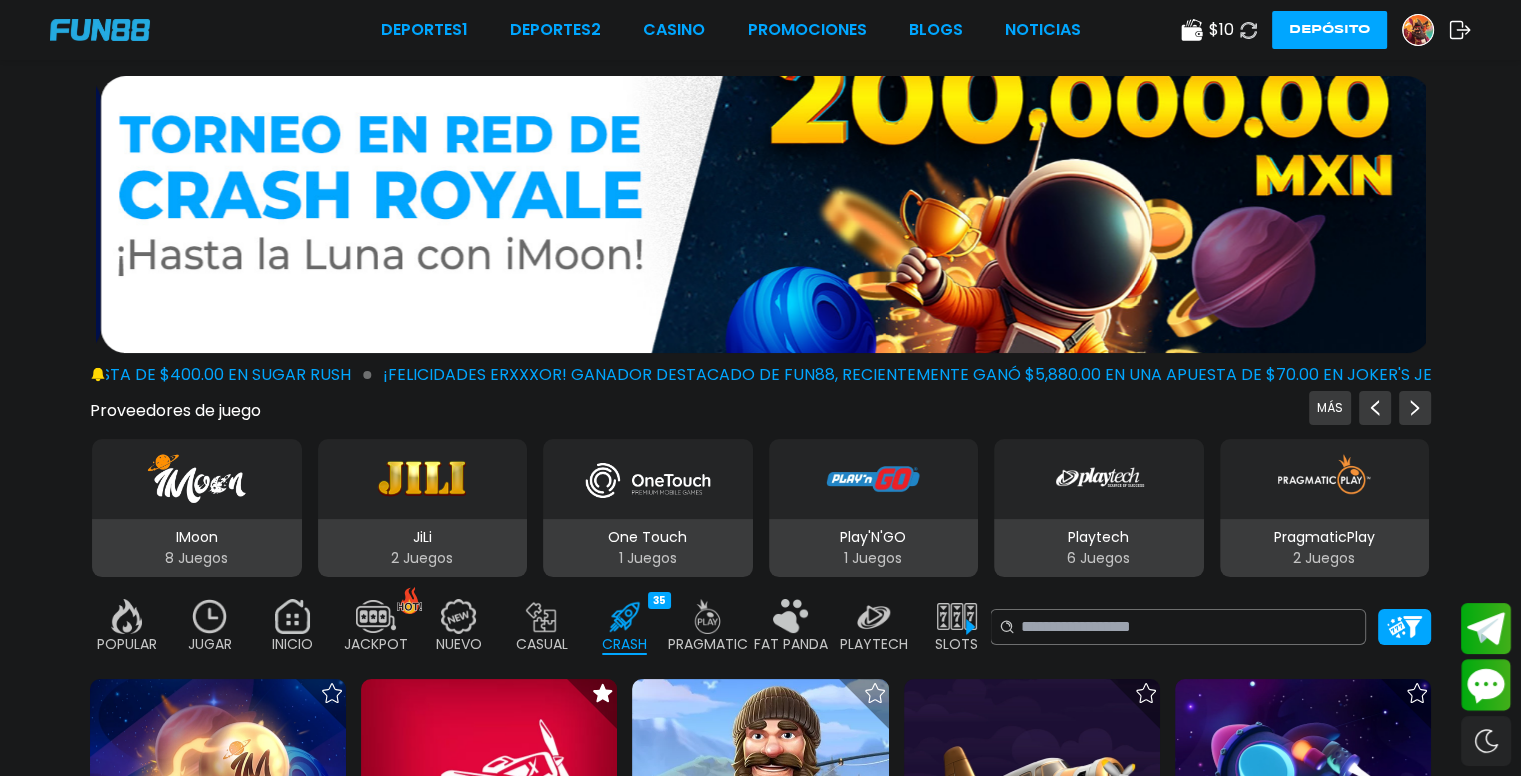 scroll, scrollTop: 100, scrollLeft: 0, axis: vertical 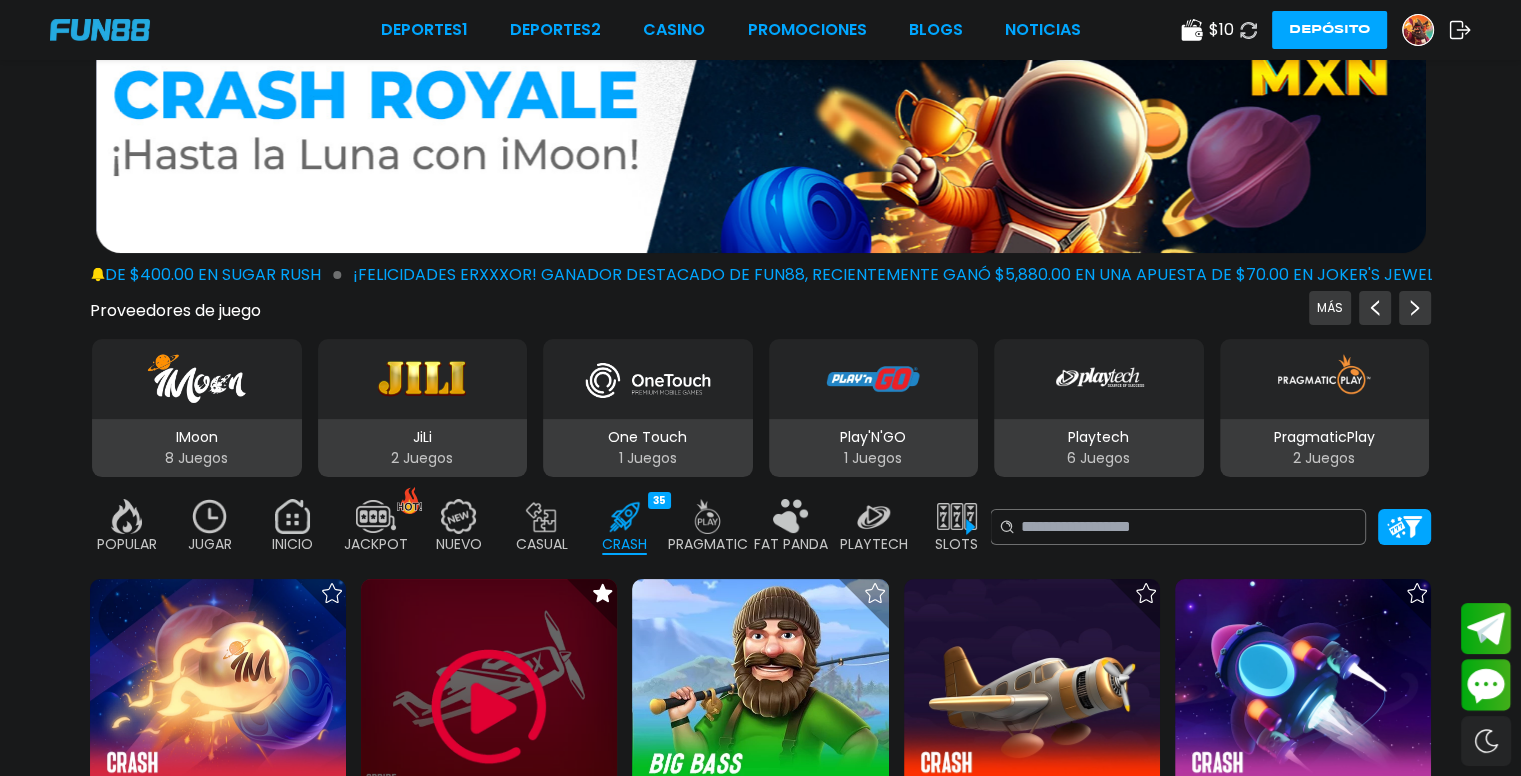 click at bounding box center [489, 707] 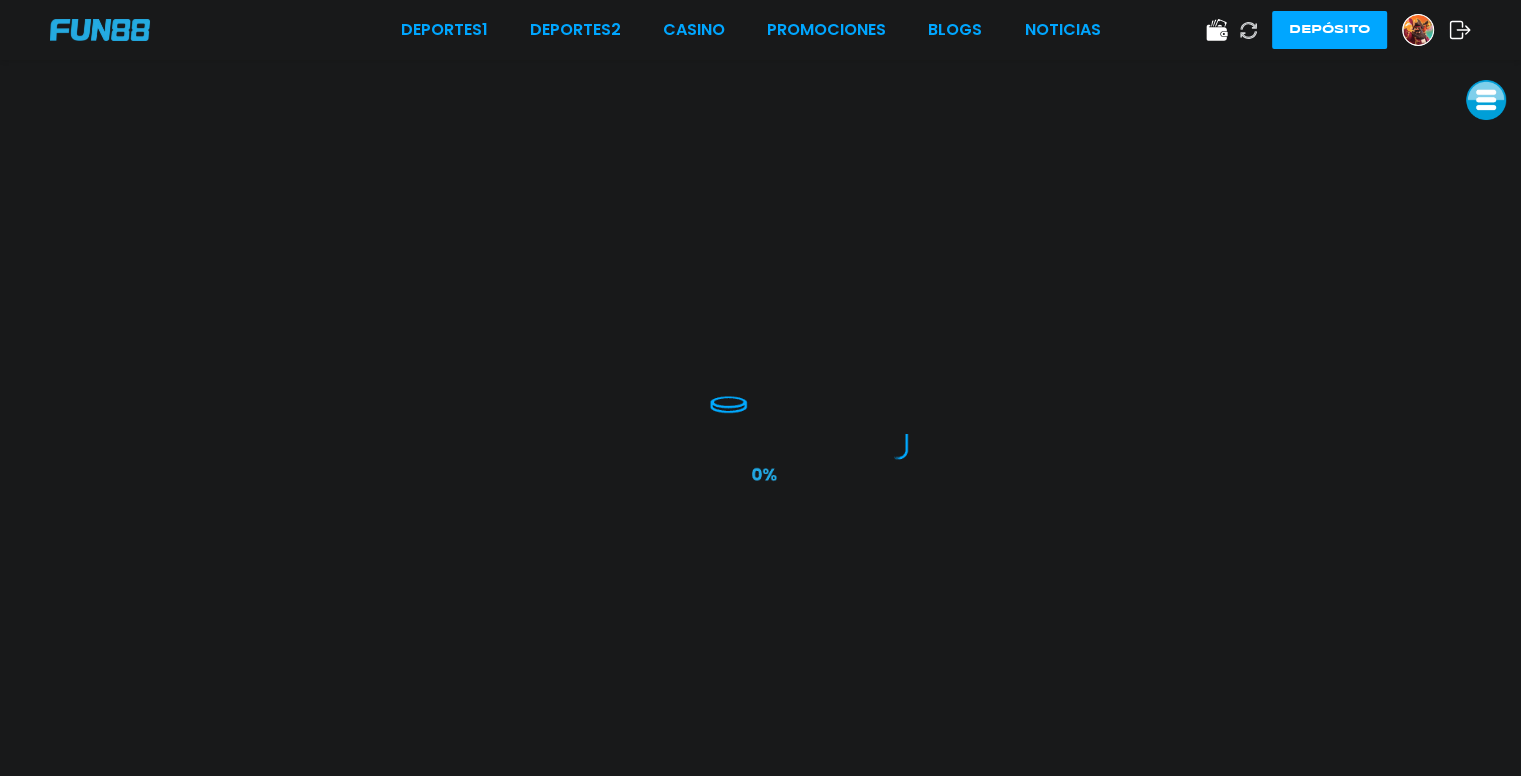 scroll, scrollTop: 0, scrollLeft: 0, axis: both 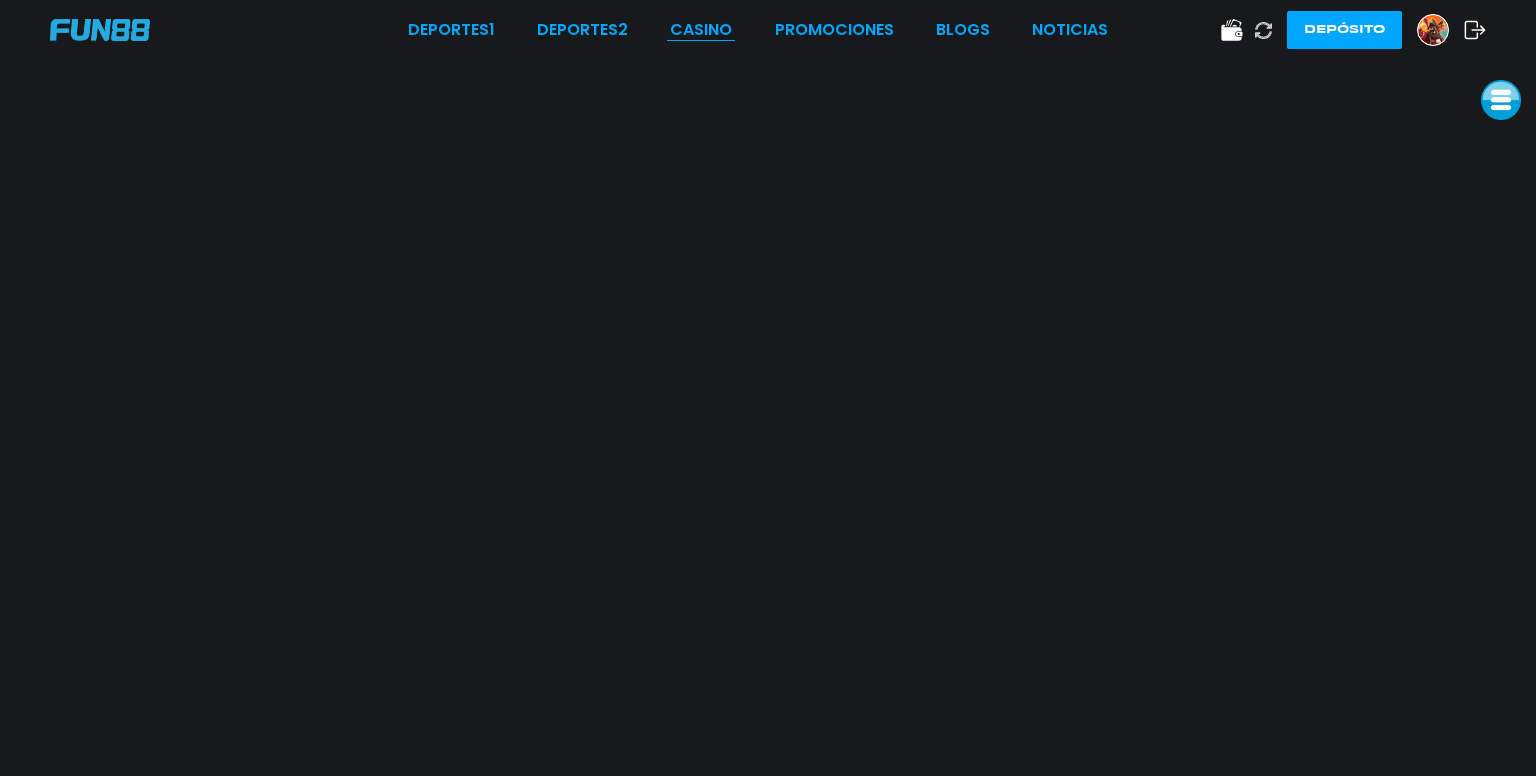 click on "CASINO" at bounding box center (701, 30) 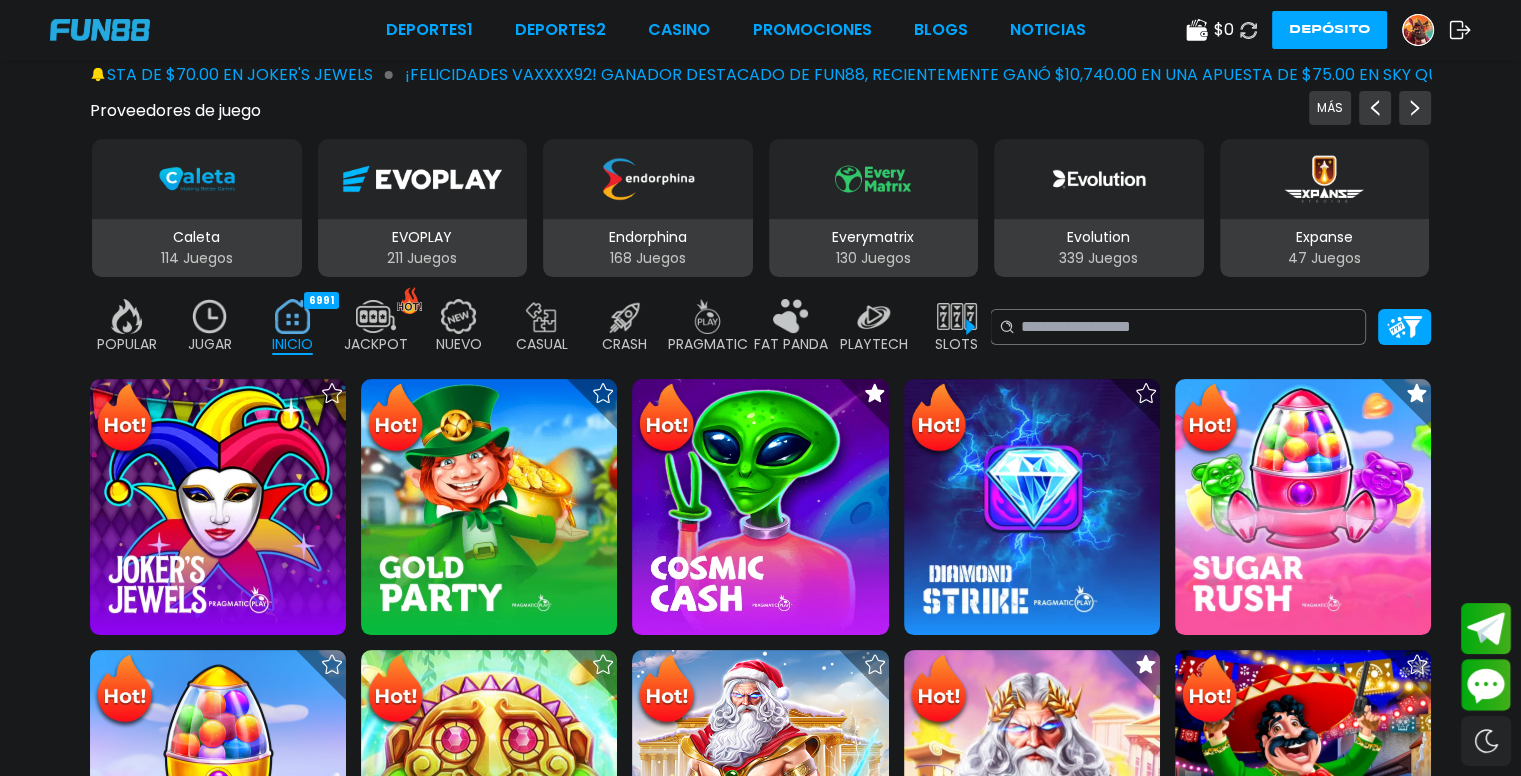 scroll, scrollTop: 0, scrollLeft: 0, axis: both 